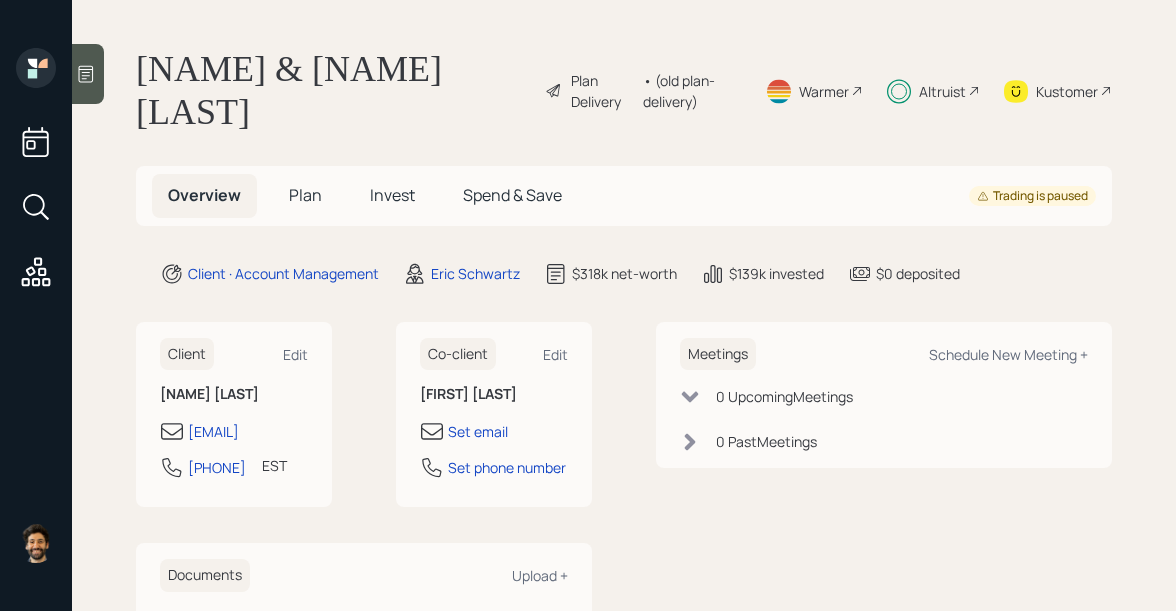 scroll, scrollTop: 0, scrollLeft: 0, axis: both 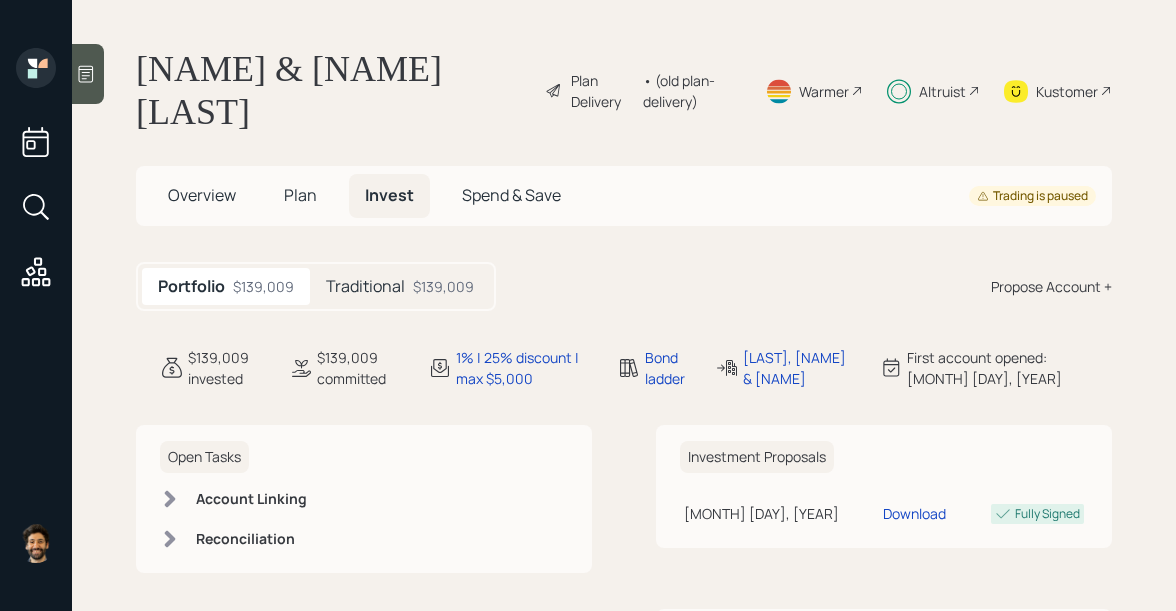click on "Traditional" at bounding box center [365, 286] 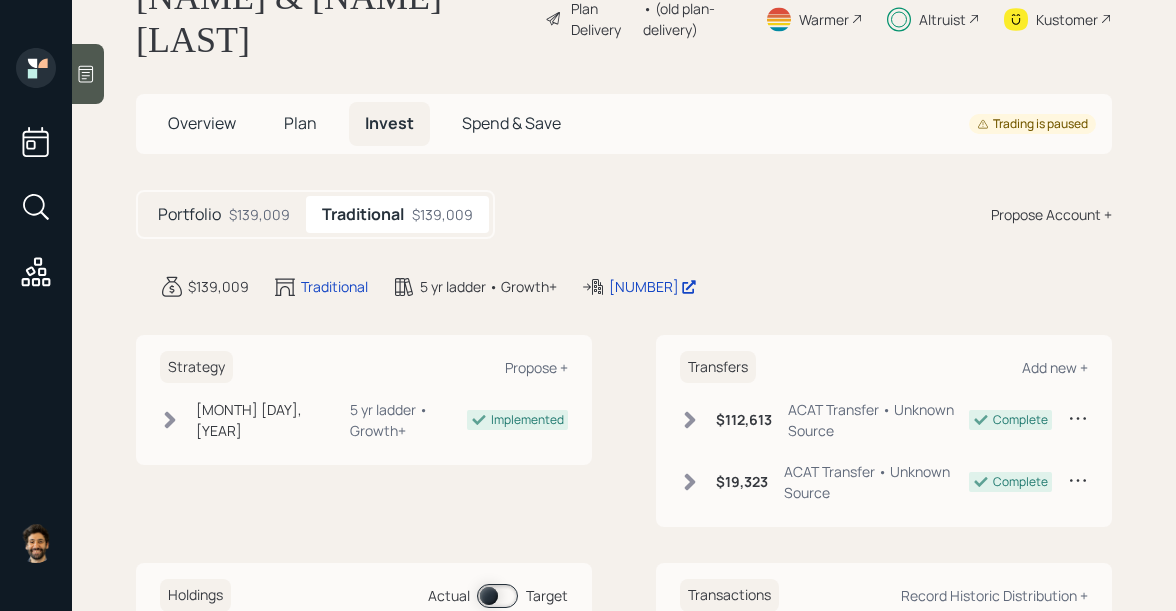 scroll, scrollTop: 42, scrollLeft: 0, axis: vertical 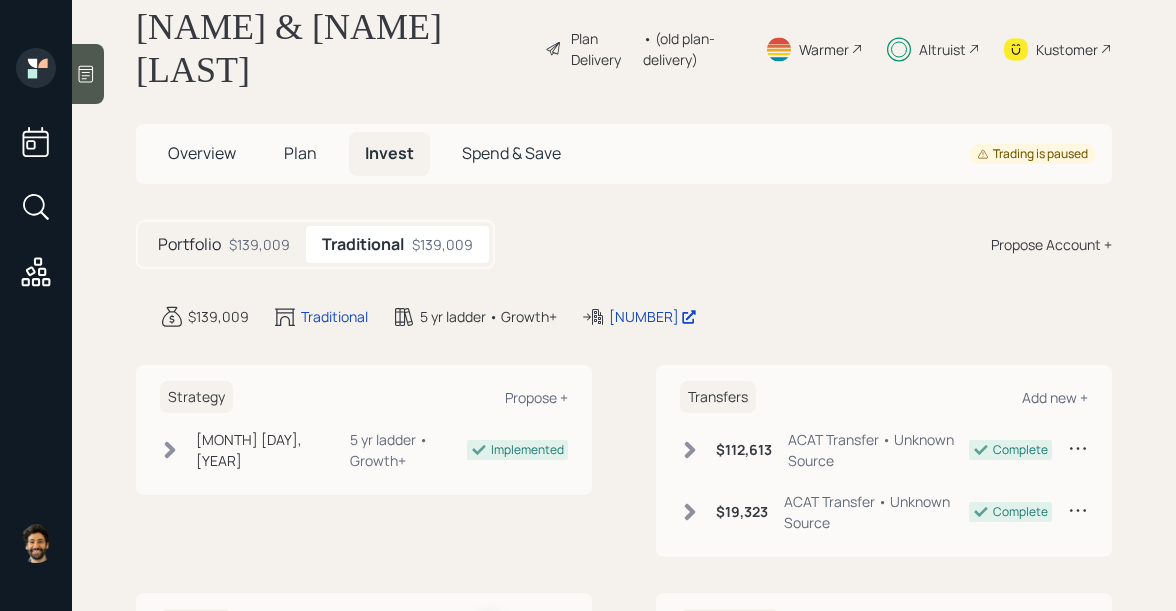 click on "Plan" at bounding box center [202, 153] 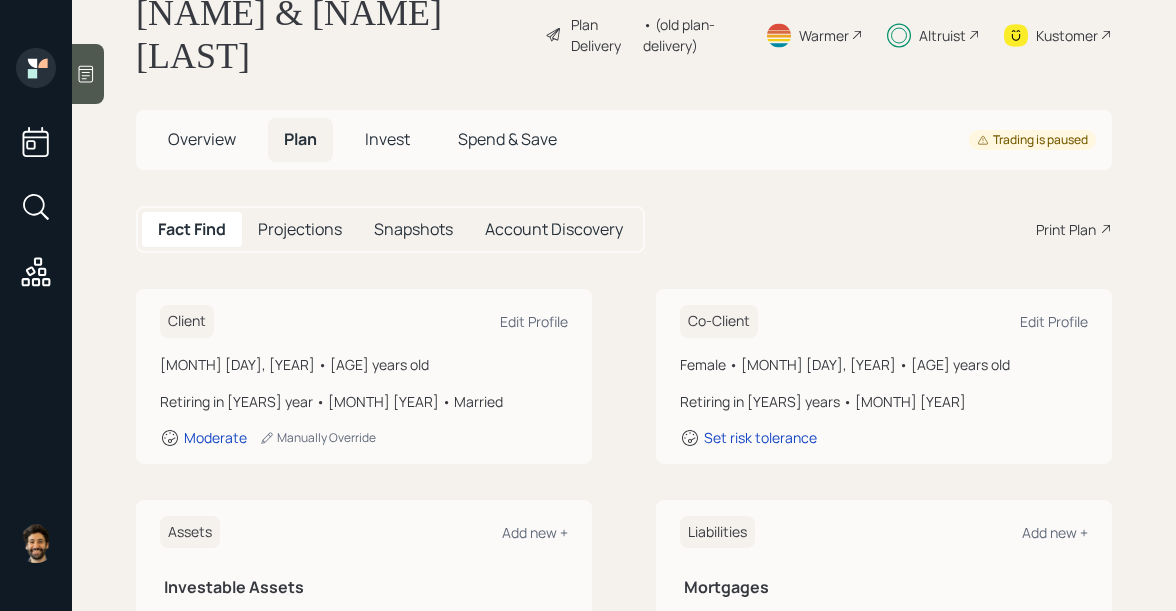 scroll, scrollTop: 21, scrollLeft: 0, axis: vertical 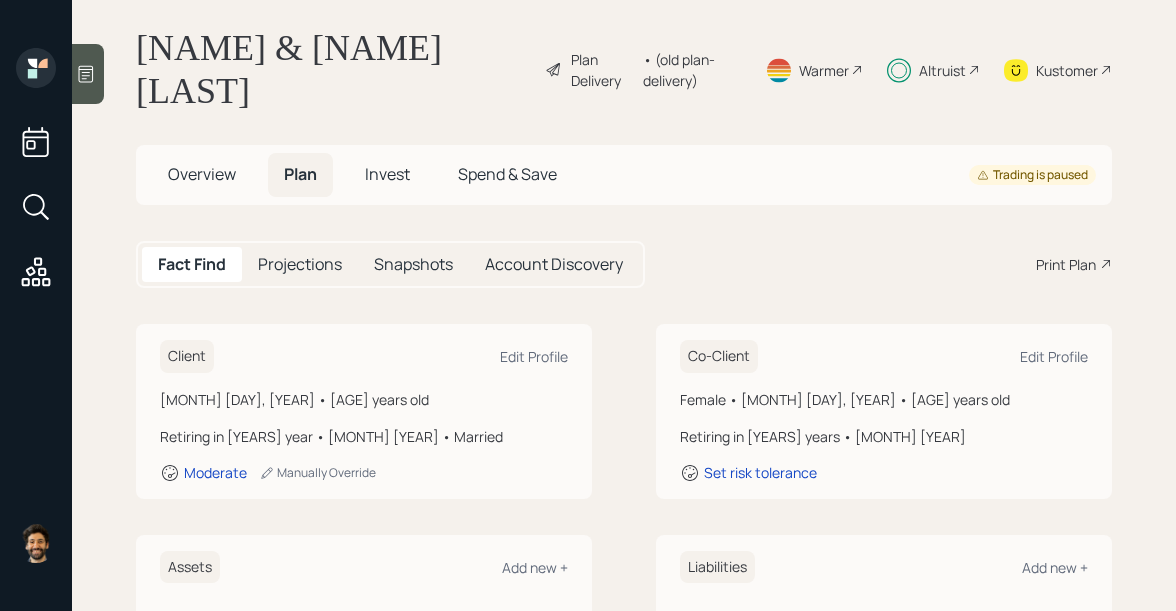 click on "Invest" at bounding box center [202, 174] 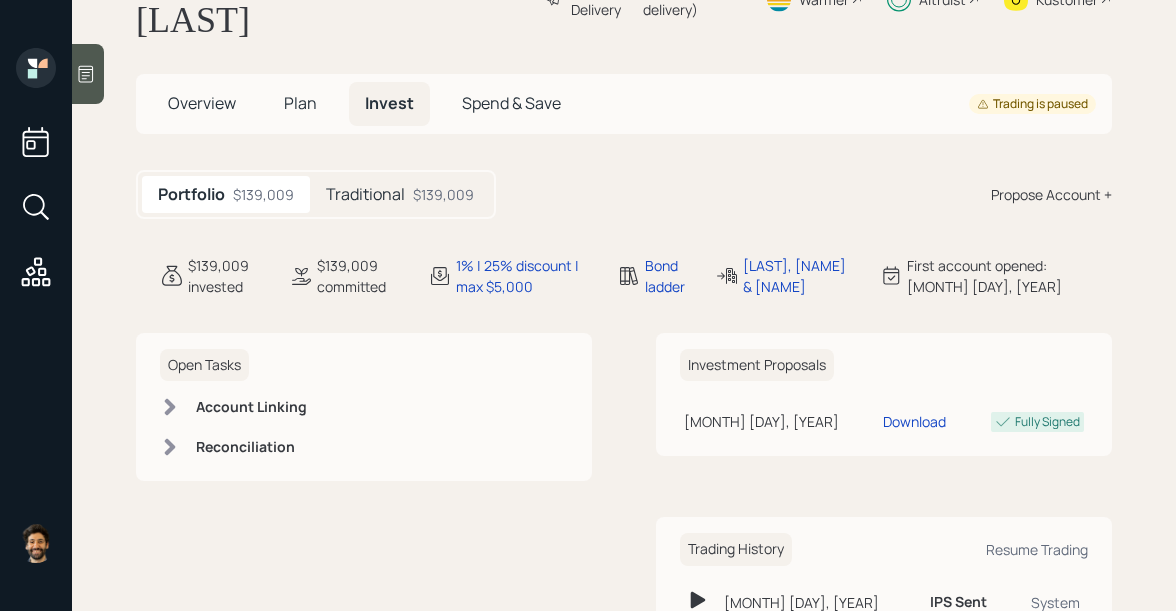 click on "Plan" at bounding box center (300, 103) 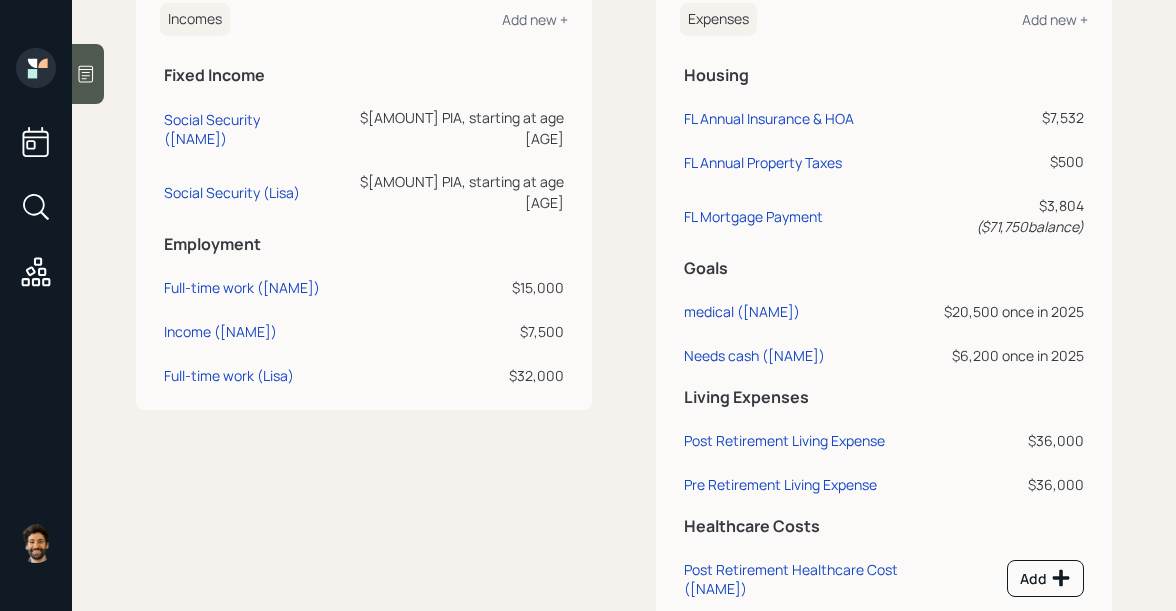 scroll, scrollTop: 945, scrollLeft: 0, axis: vertical 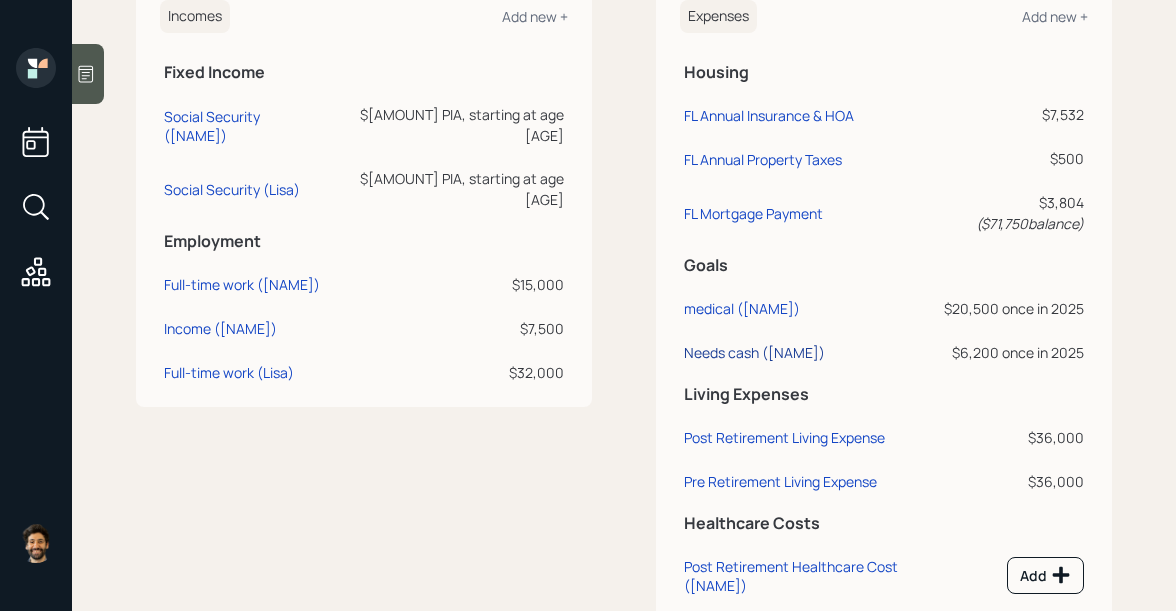 click on "Needs cash   (Nathan)" at bounding box center (242, 126) 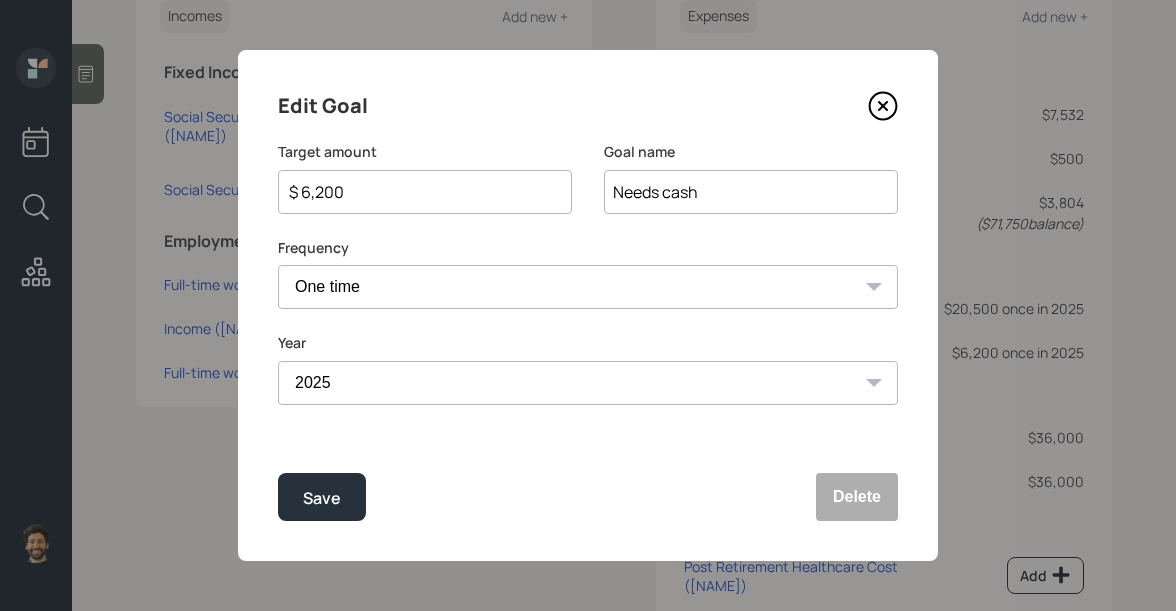click on "$ 6,200" at bounding box center (417, 192) 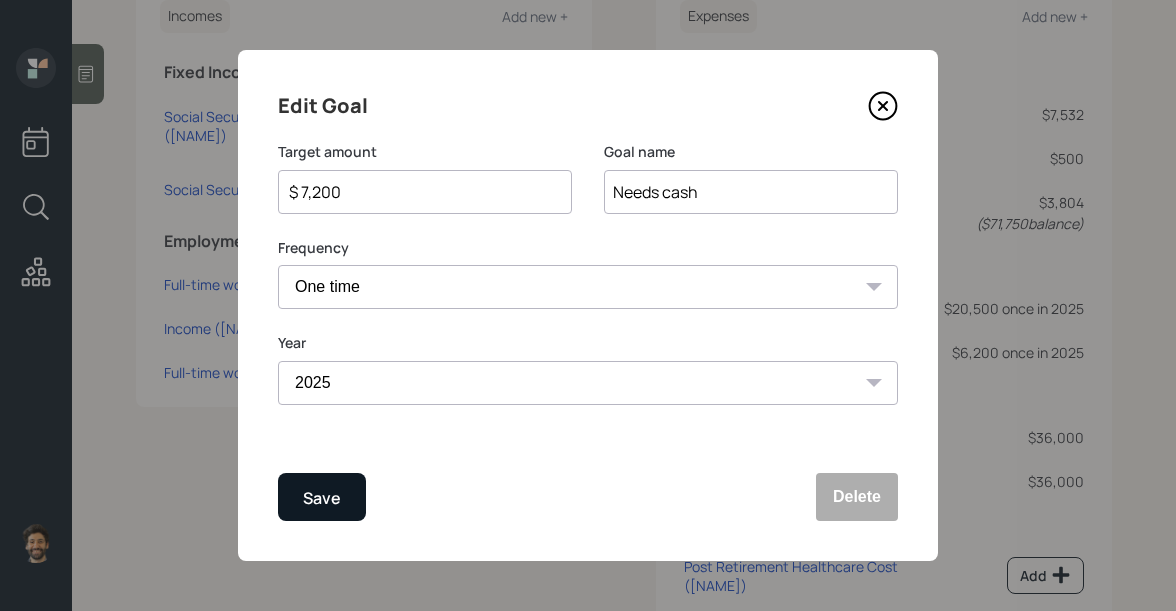 type on "$ 7,200" 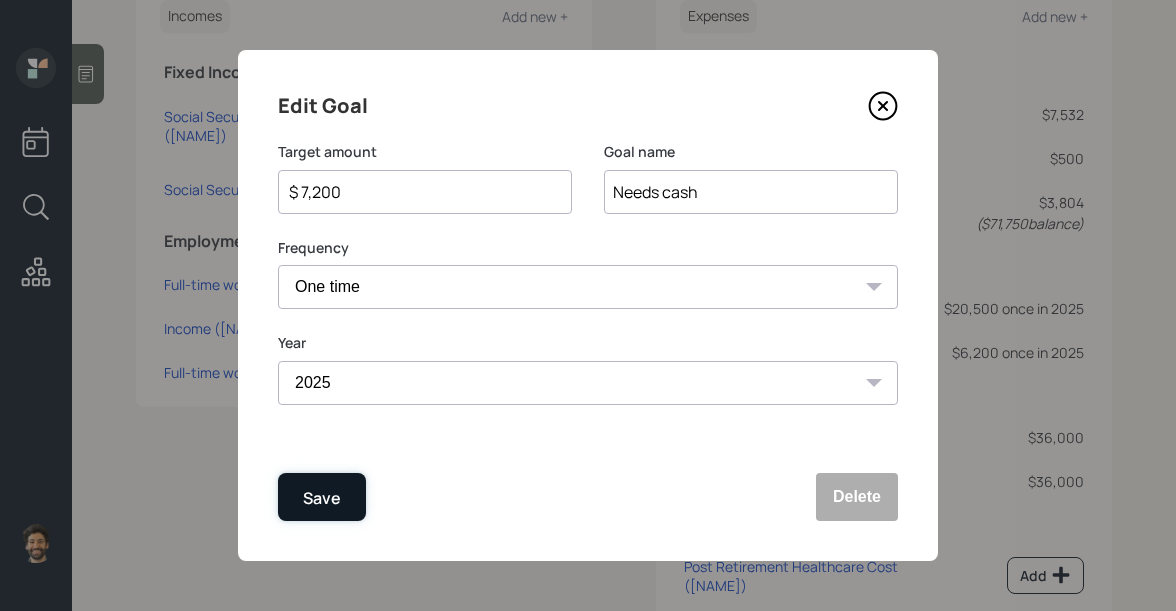 click on "Save" at bounding box center (322, 498) 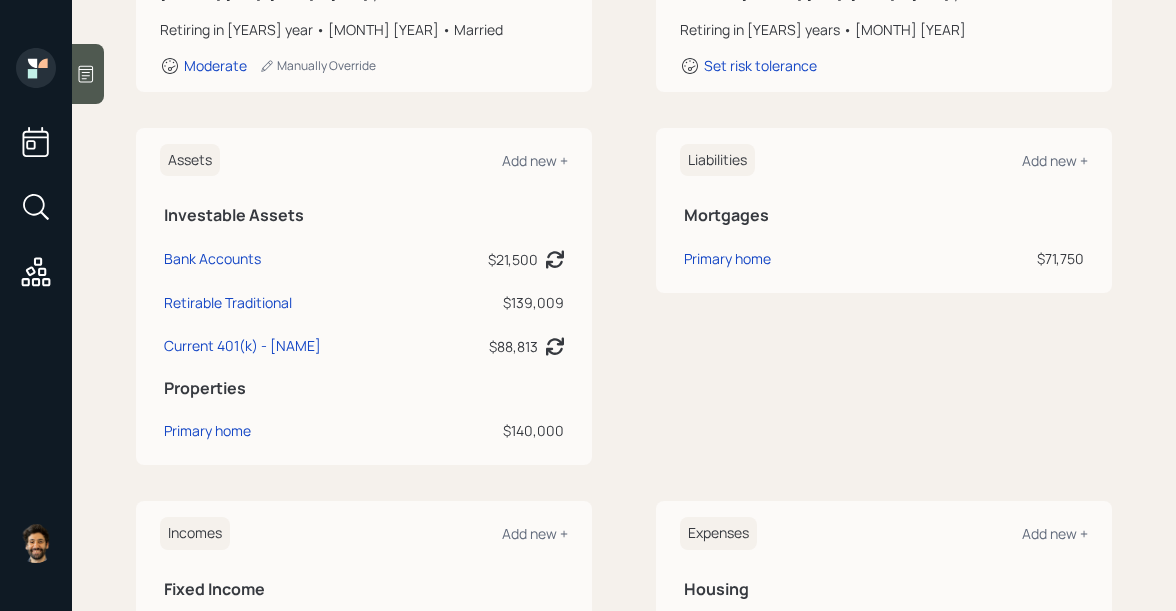 scroll, scrollTop: 0, scrollLeft: 0, axis: both 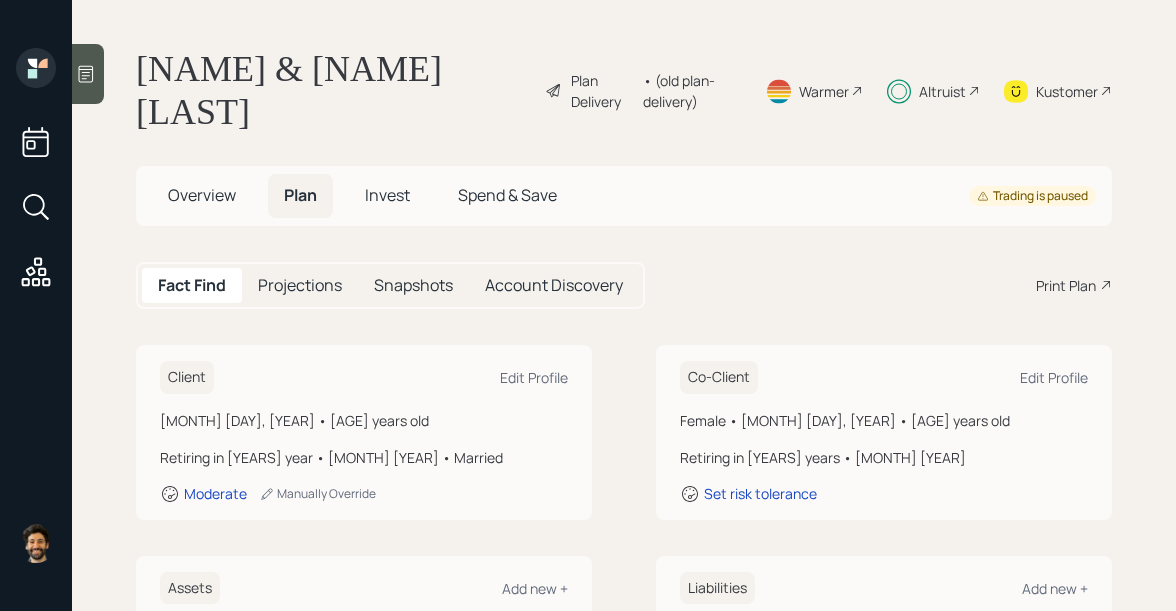 click on "Invest" at bounding box center (202, 195) 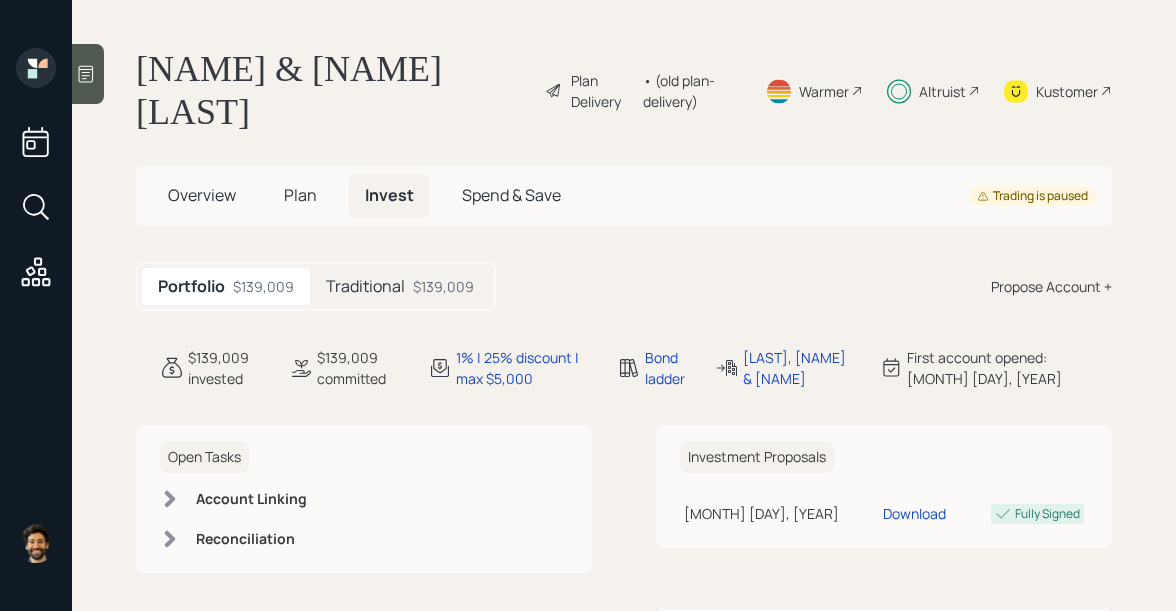 click on "Traditional $[AMOUNT]" at bounding box center (400, 286) 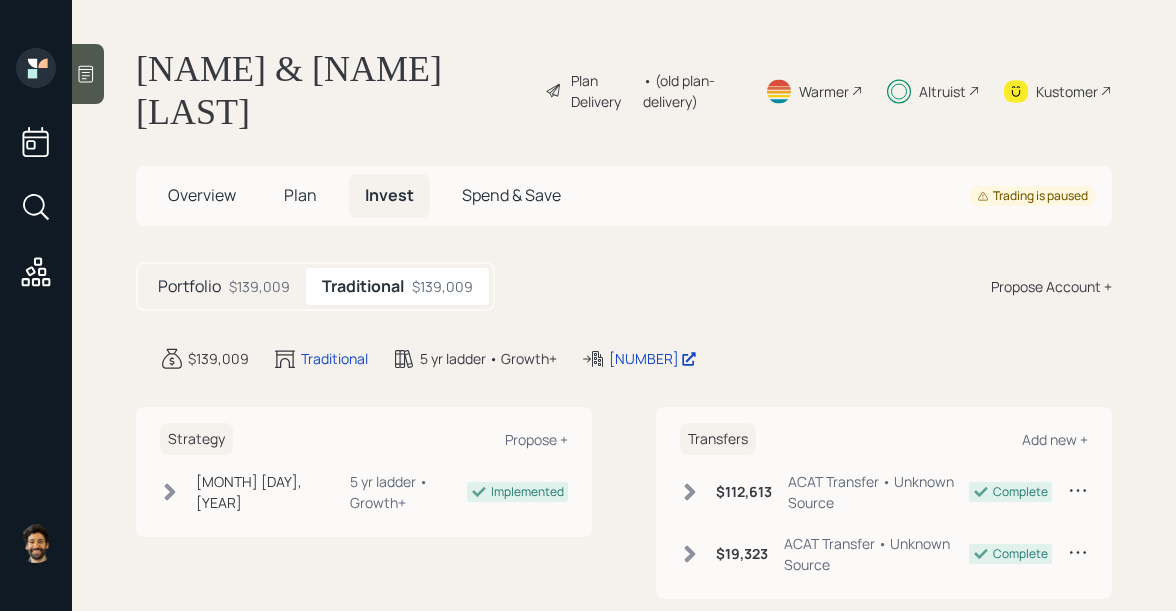 click on "$139,009" at bounding box center [259, 286] 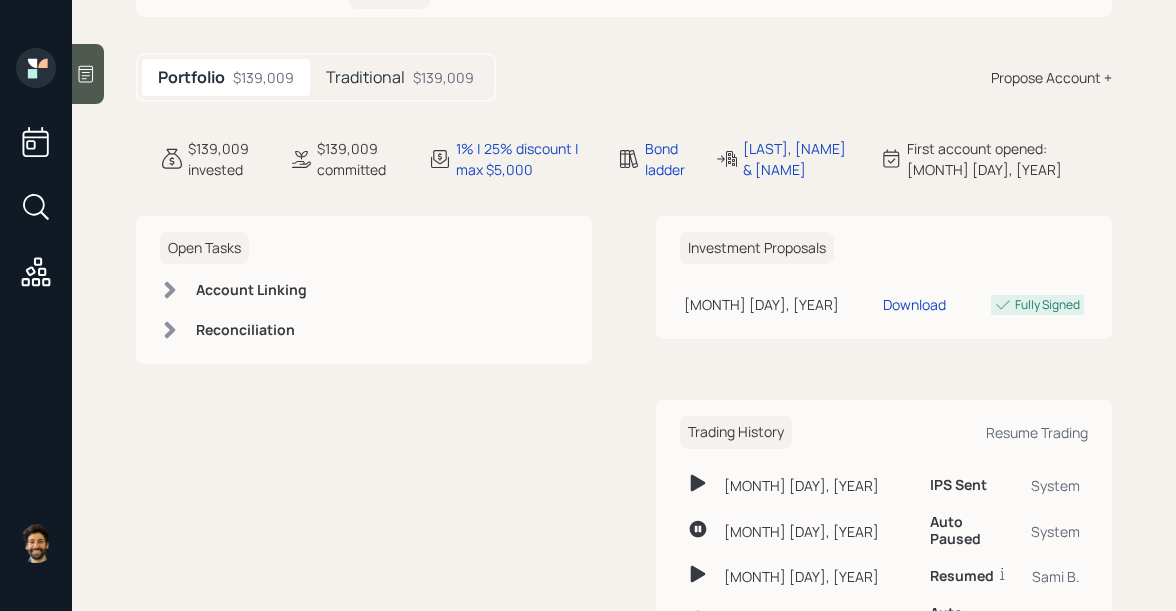 scroll, scrollTop: 208, scrollLeft: 0, axis: vertical 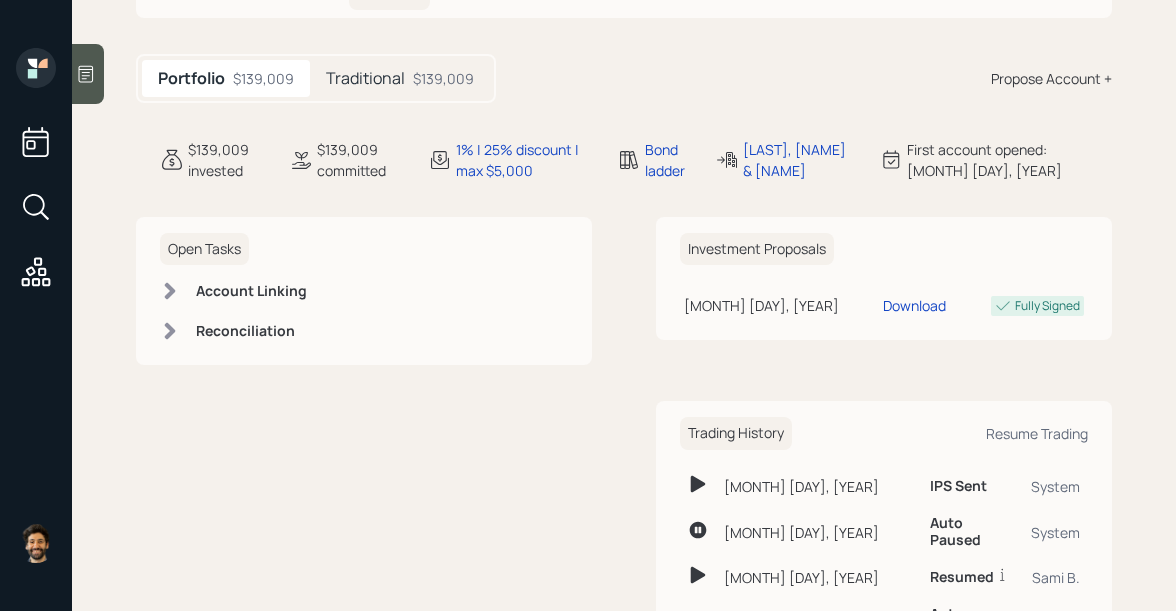 click on "Traditional" at bounding box center (365, 78) 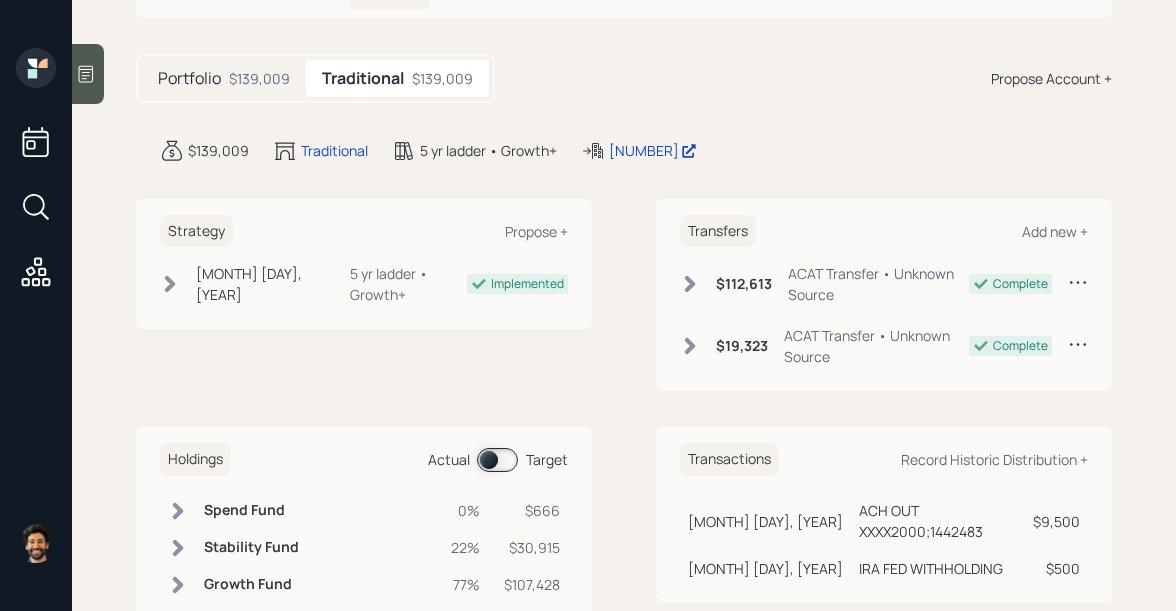 scroll, scrollTop: 272, scrollLeft: 0, axis: vertical 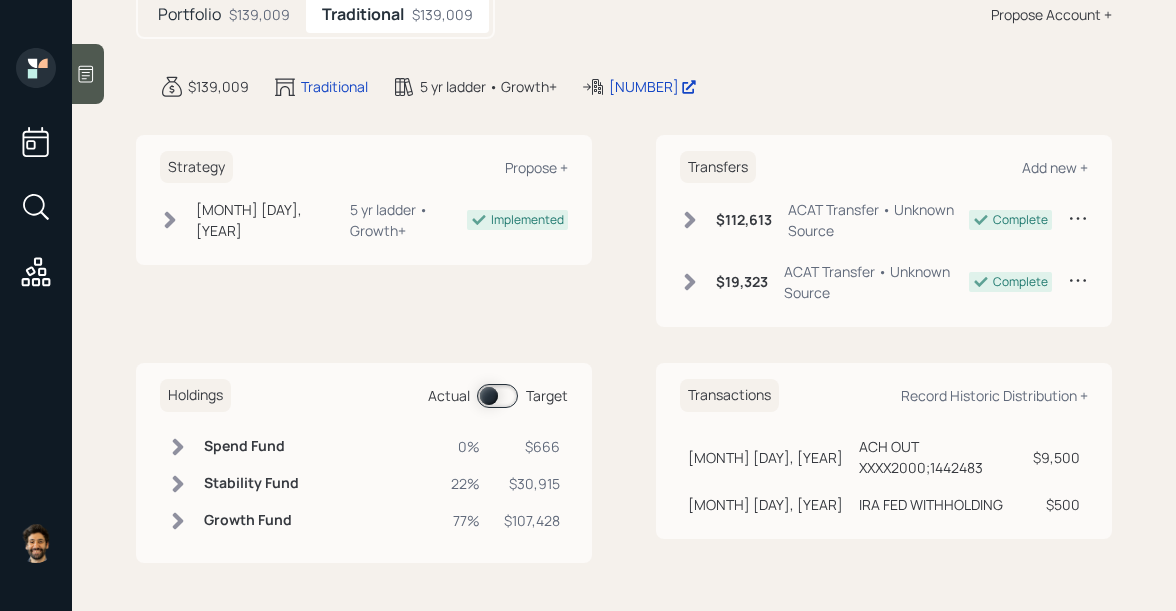 click at bounding box center (497, 396) 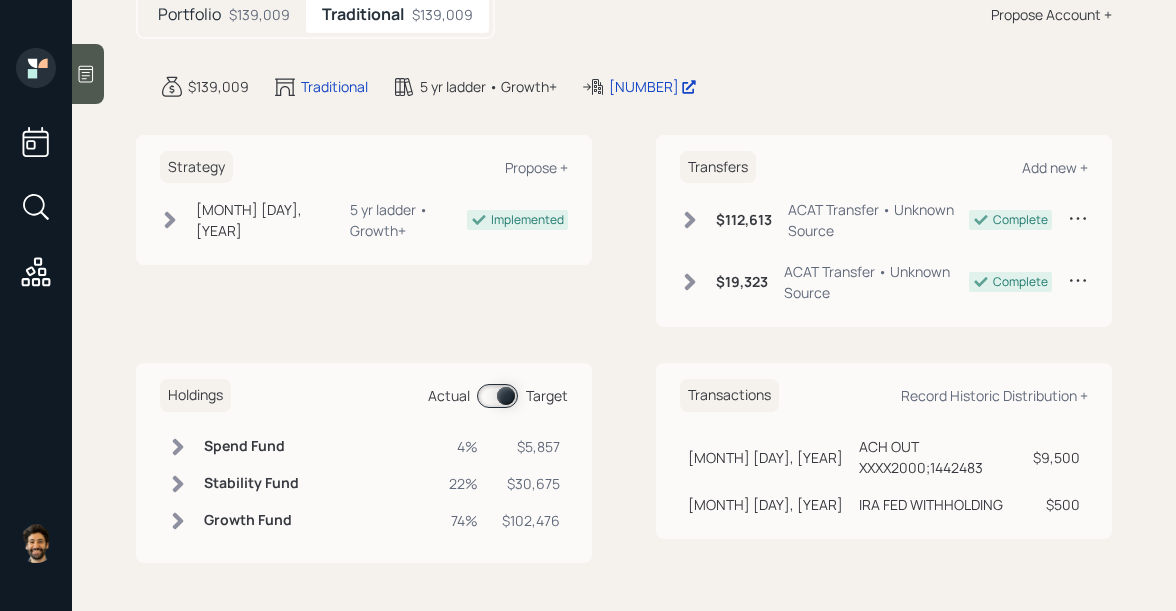 scroll, scrollTop: 0, scrollLeft: 0, axis: both 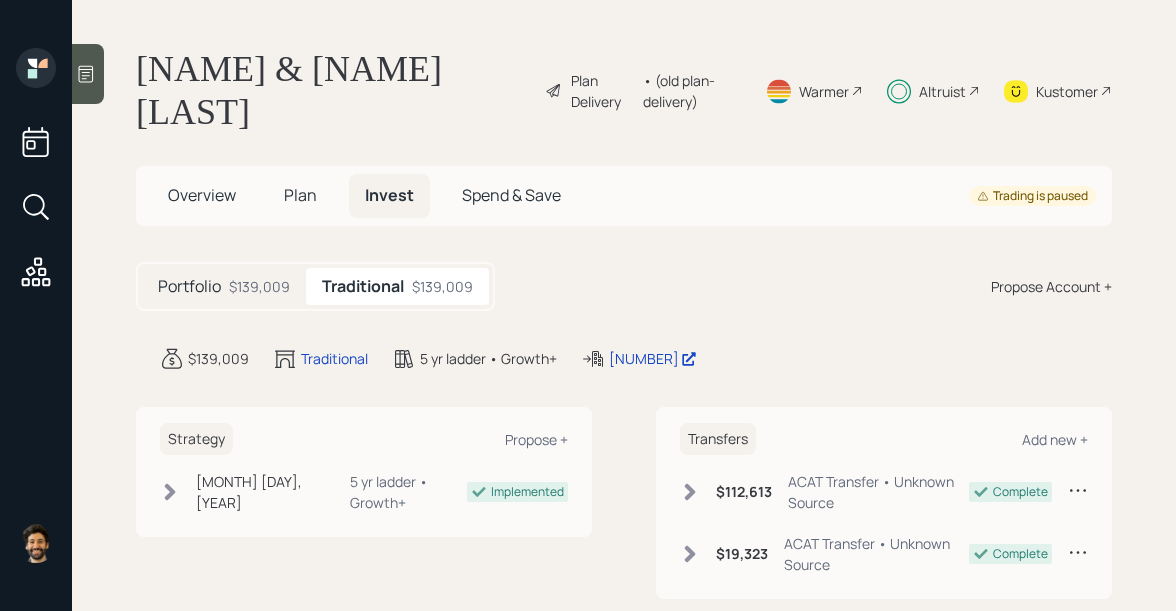 click on "Plan" at bounding box center (202, 195) 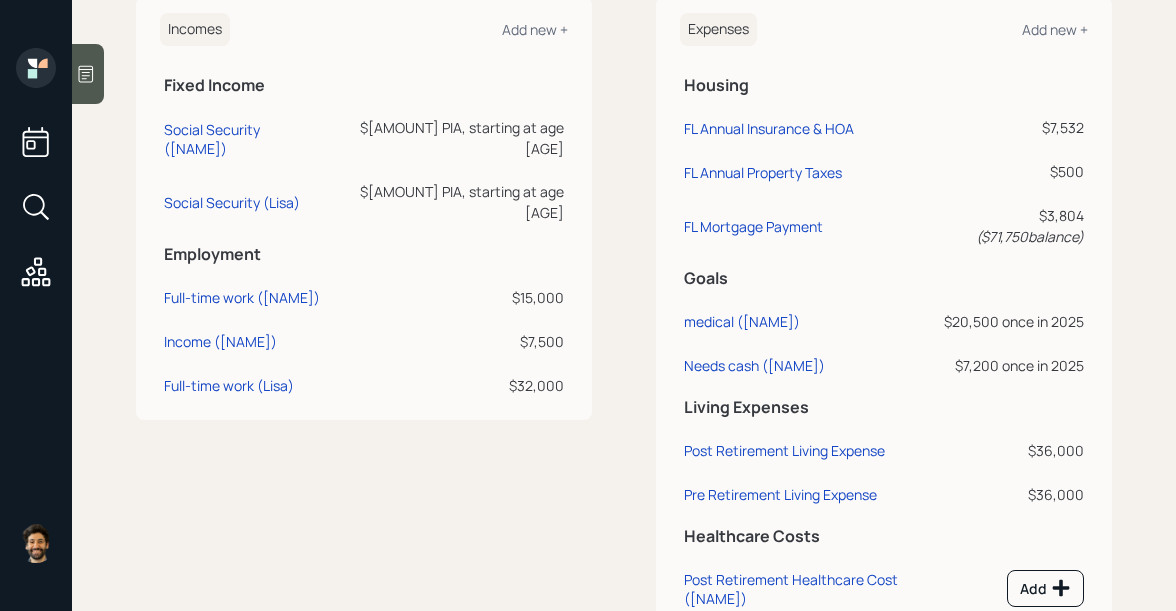 scroll, scrollTop: 1066, scrollLeft: 0, axis: vertical 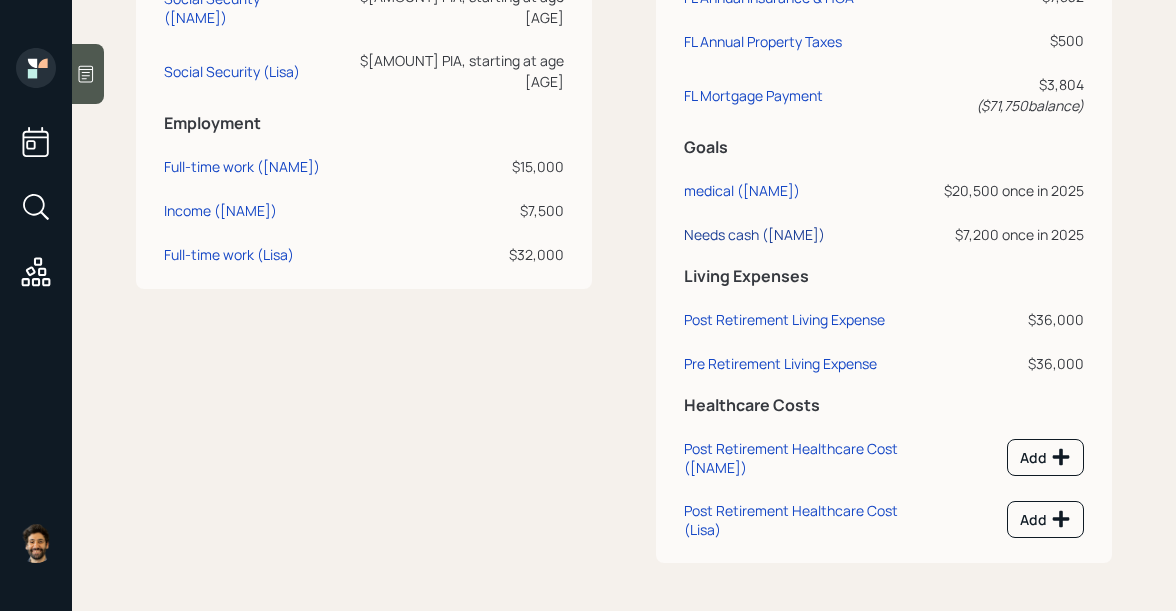 click on "Needs cash   (Nathan)" at bounding box center [242, 8] 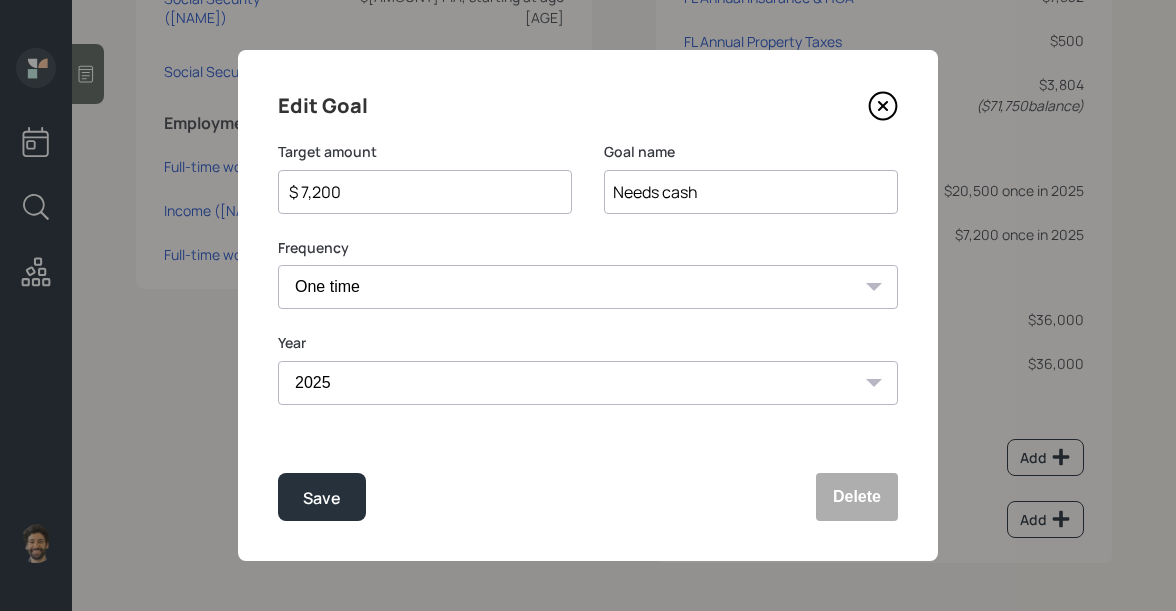 click on "$ 7,200" at bounding box center (417, 192) 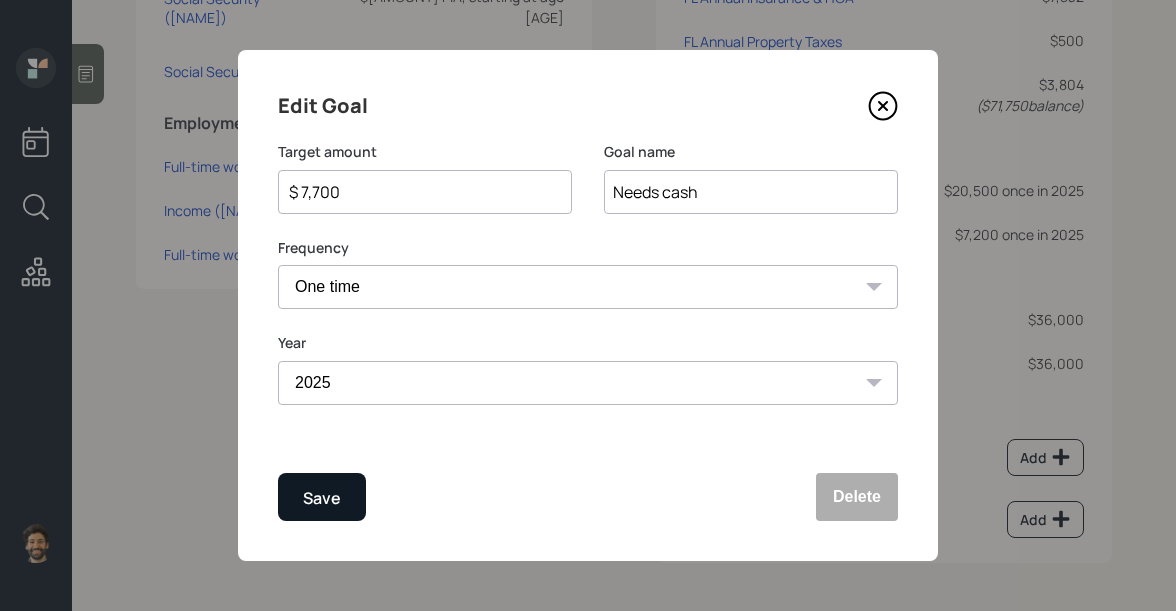 type on "$ 7,700" 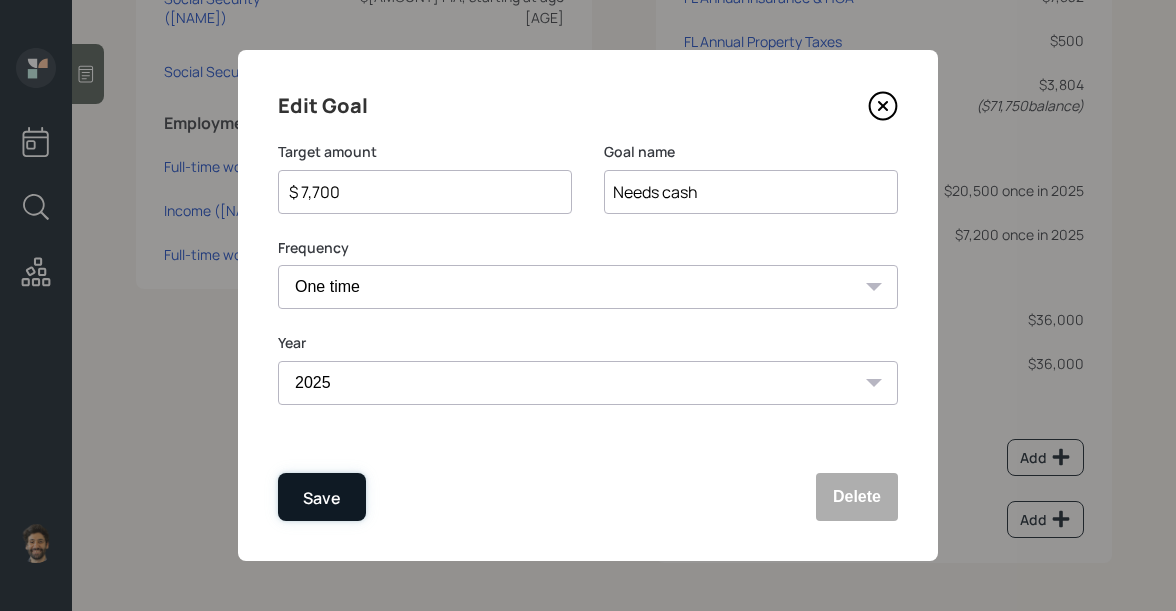 click on "Save" at bounding box center [322, 498] 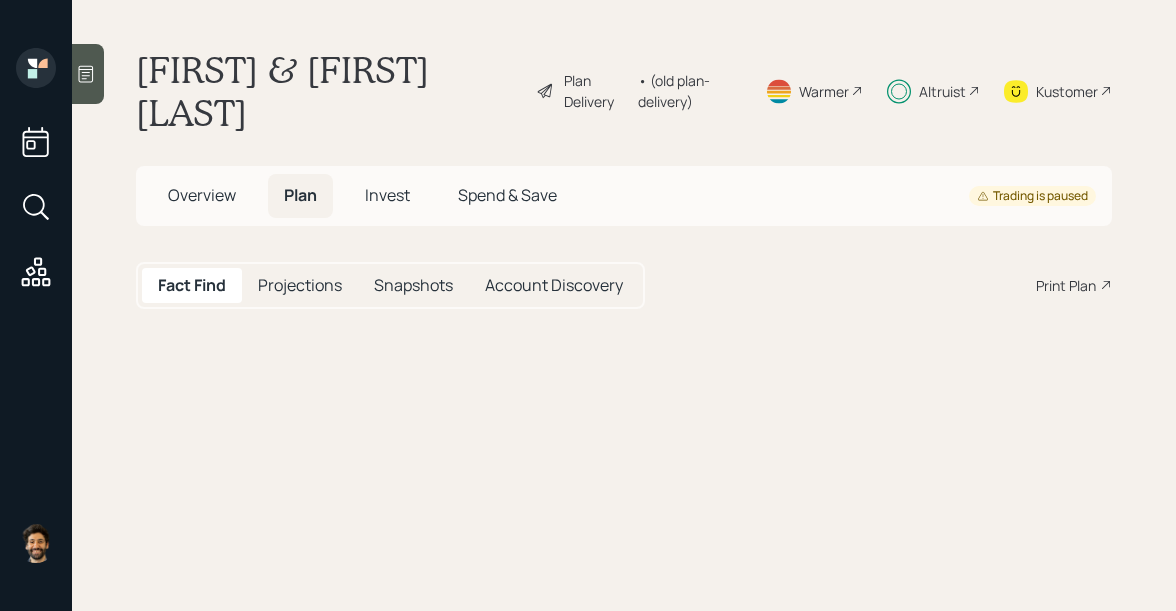 scroll, scrollTop: 0, scrollLeft: 0, axis: both 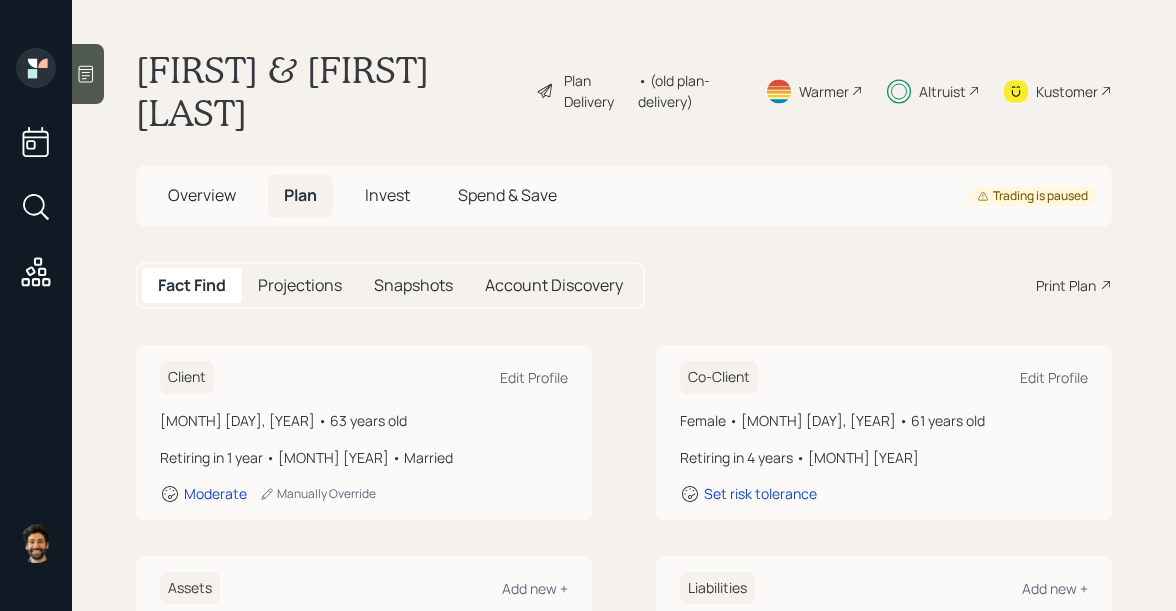 click on "Invest" at bounding box center (202, 195) 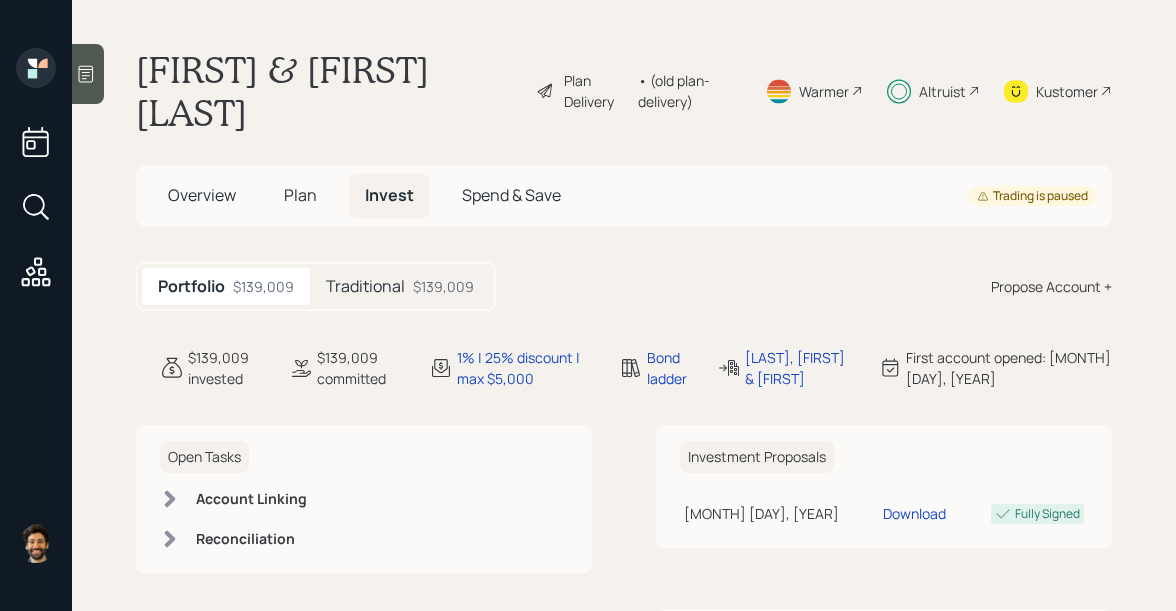 click on "Traditional" at bounding box center [365, 286] 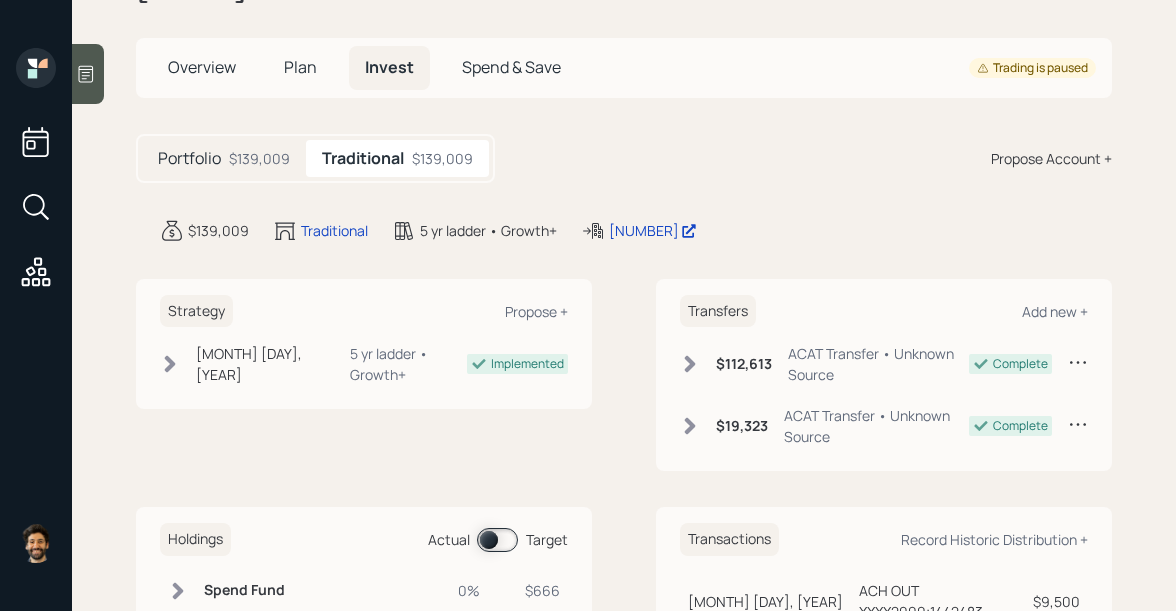 scroll, scrollTop: 272, scrollLeft: 0, axis: vertical 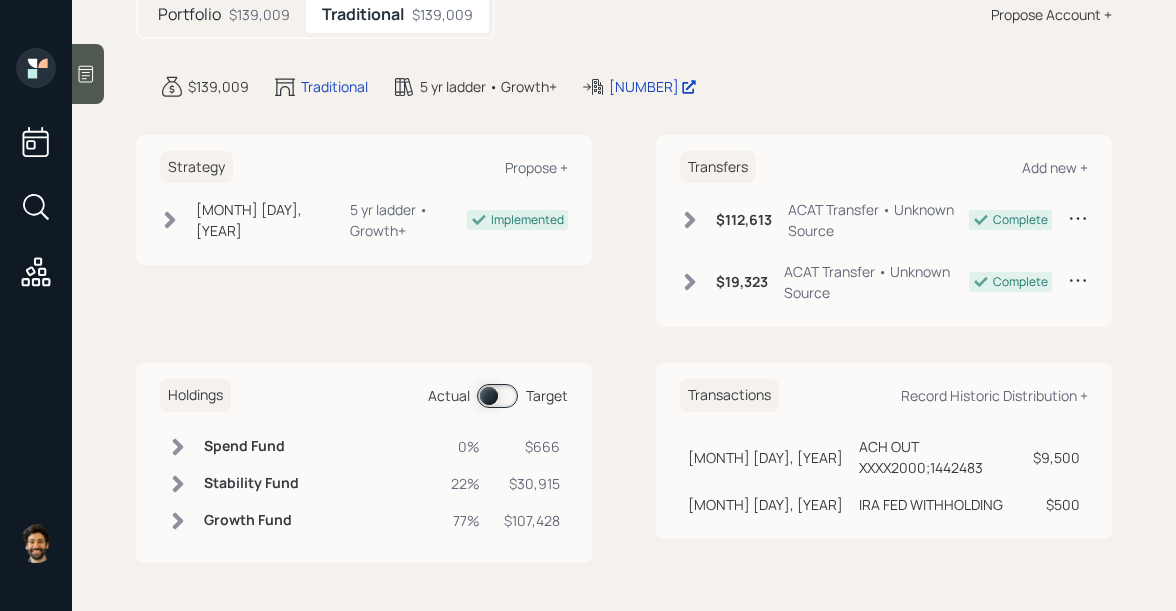 click at bounding box center [497, 396] 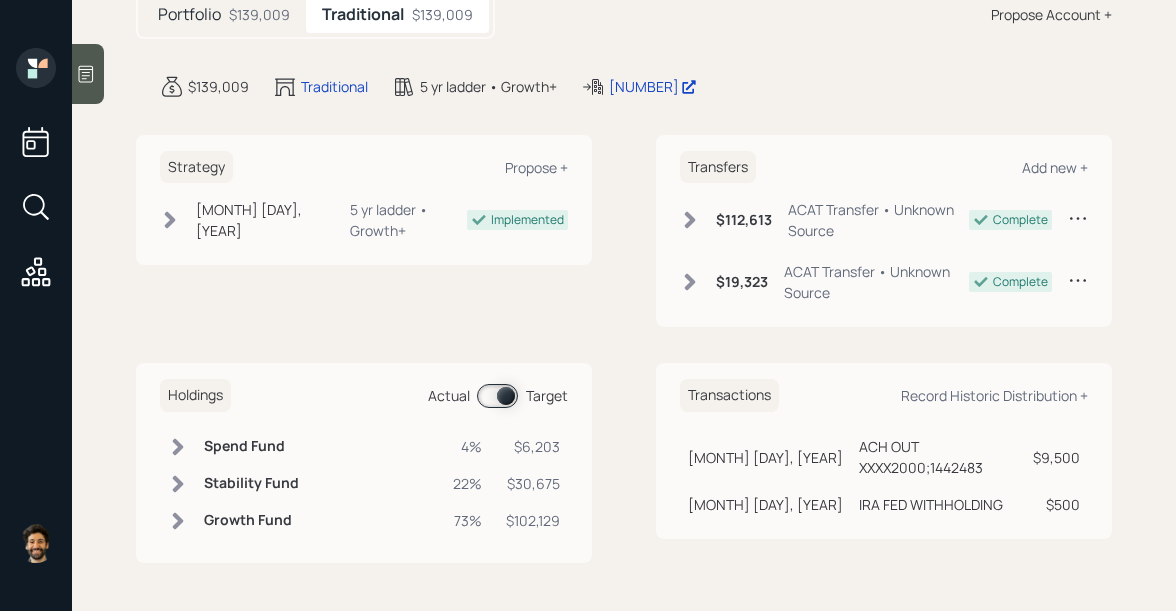 click at bounding box center (178, 446) 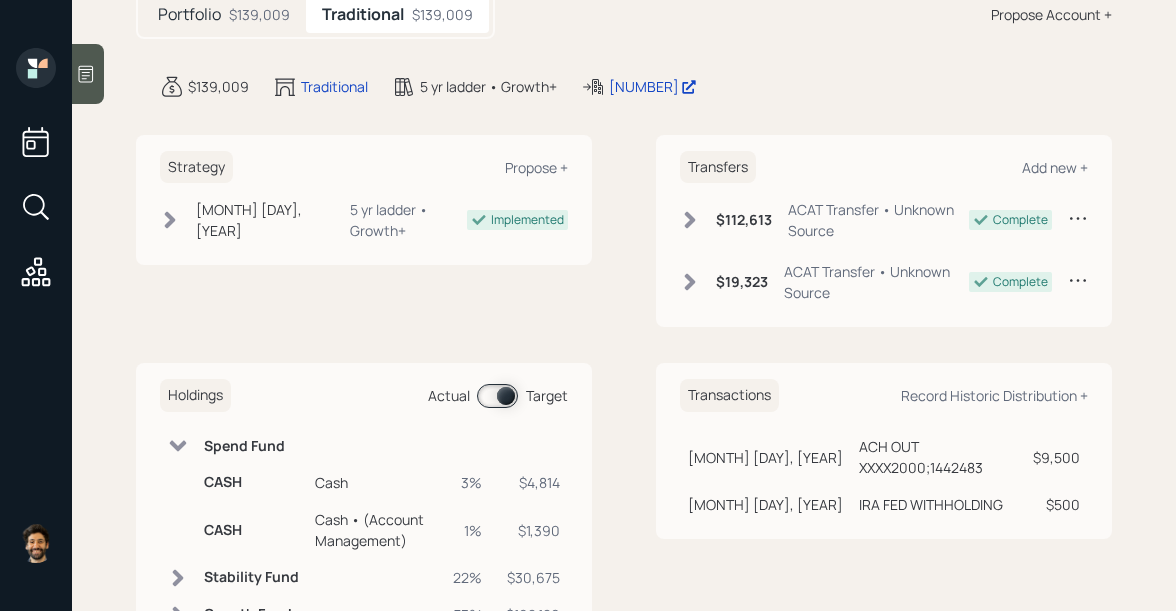 click at bounding box center [178, 446] 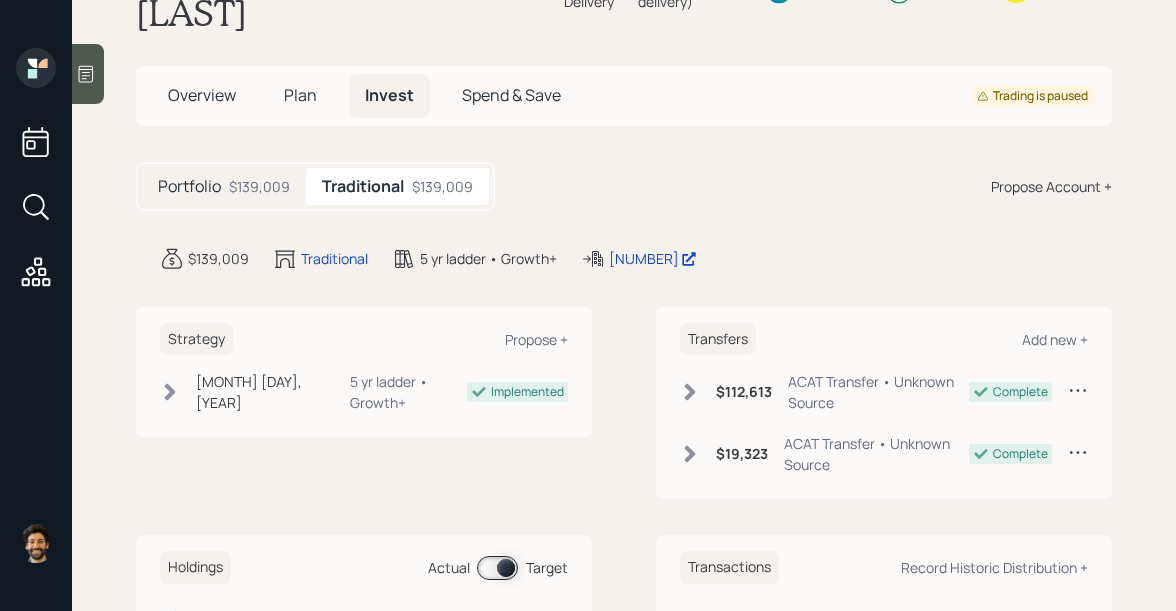 scroll, scrollTop: 14, scrollLeft: 0, axis: vertical 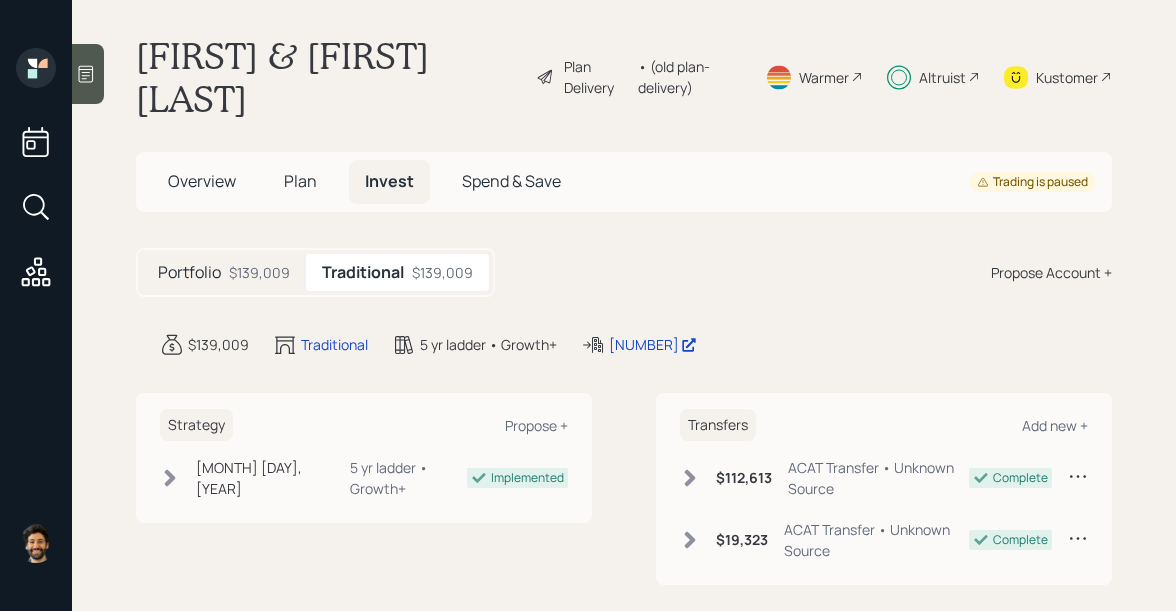 click on "Plan" at bounding box center (202, 181) 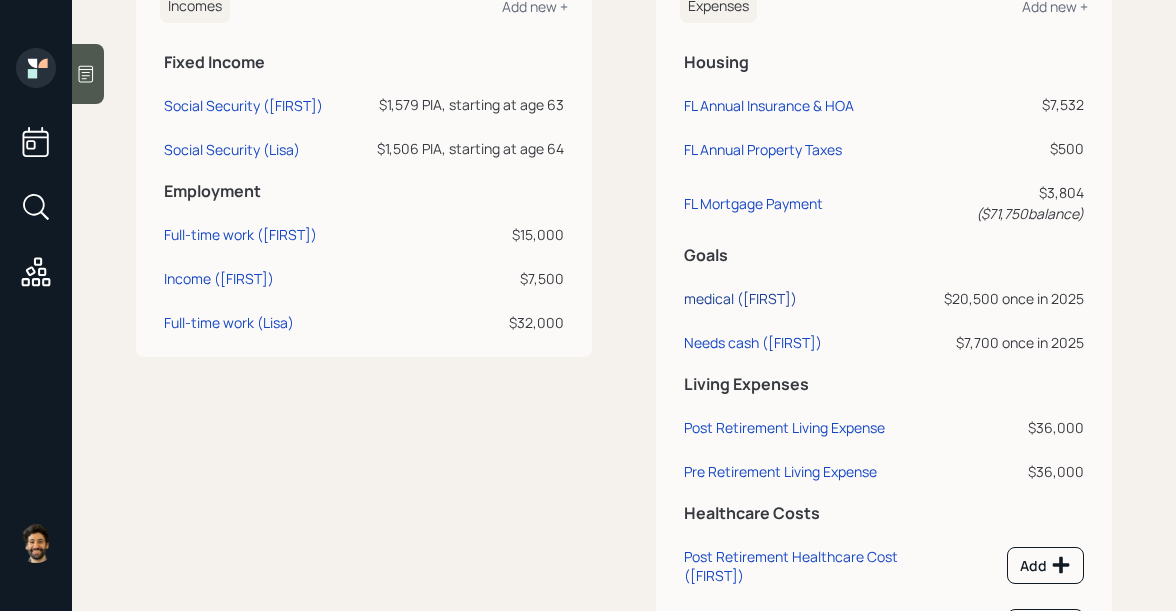 scroll, scrollTop: 966, scrollLeft: 0, axis: vertical 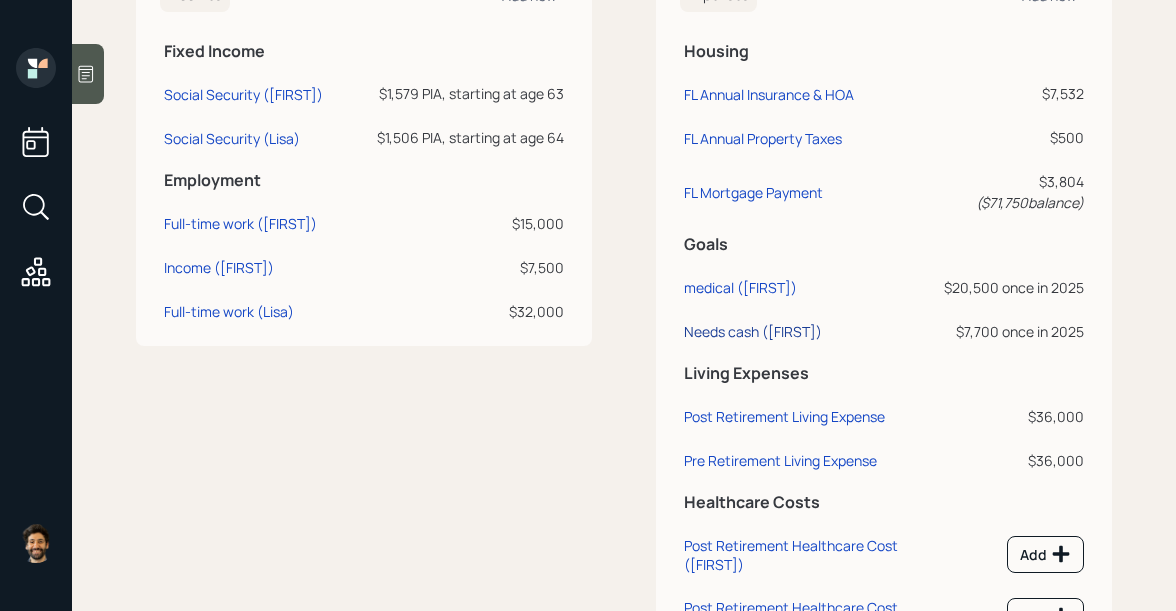 click on "Needs cash   (Nathan)" at bounding box center (243, 94) 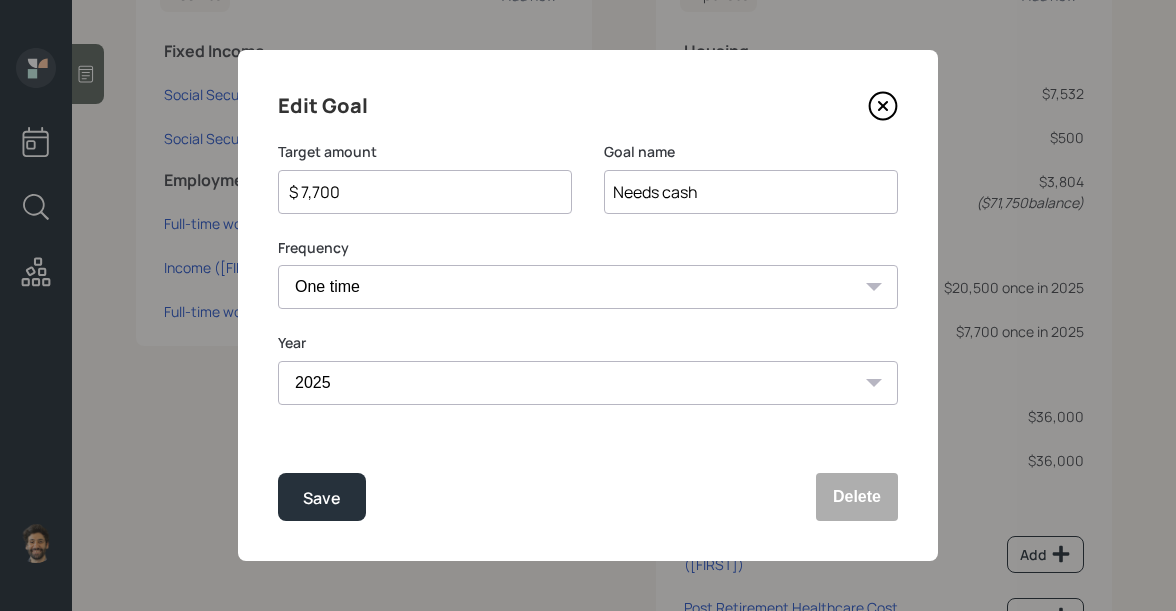 click on "$ 7,700" at bounding box center (417, 192) 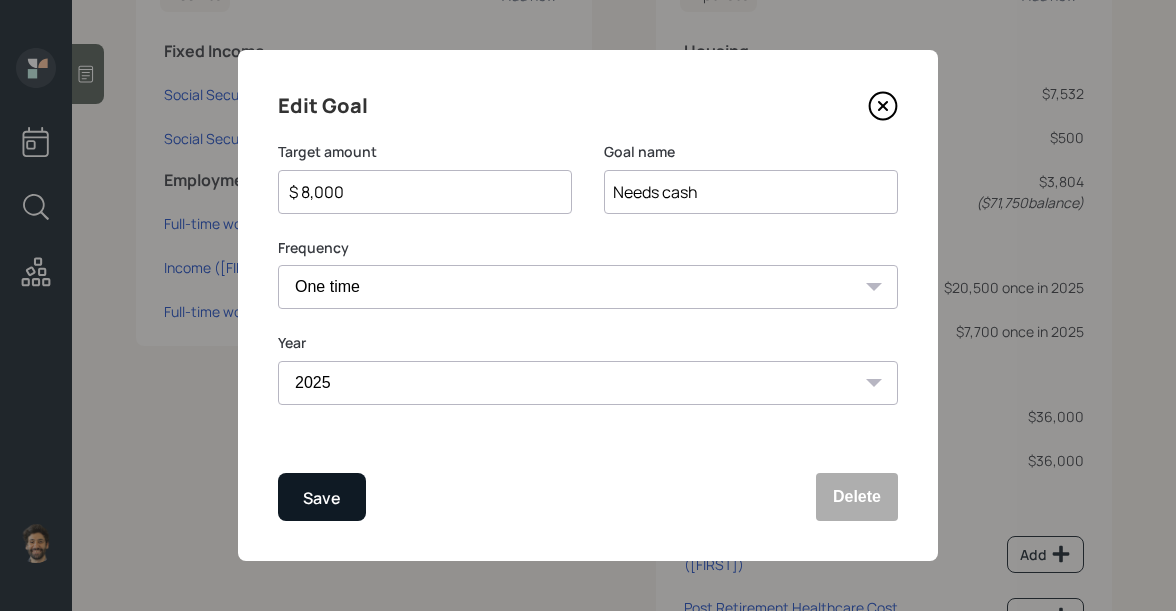type on "$ 8,000" 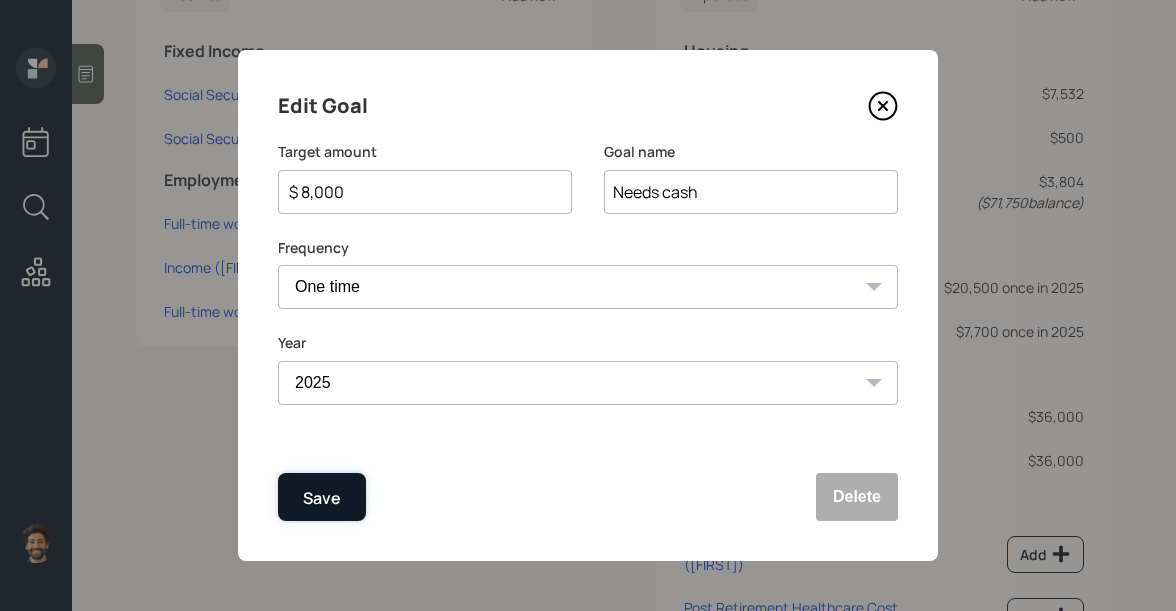 click on "Save" at bounding box center [322, 497] 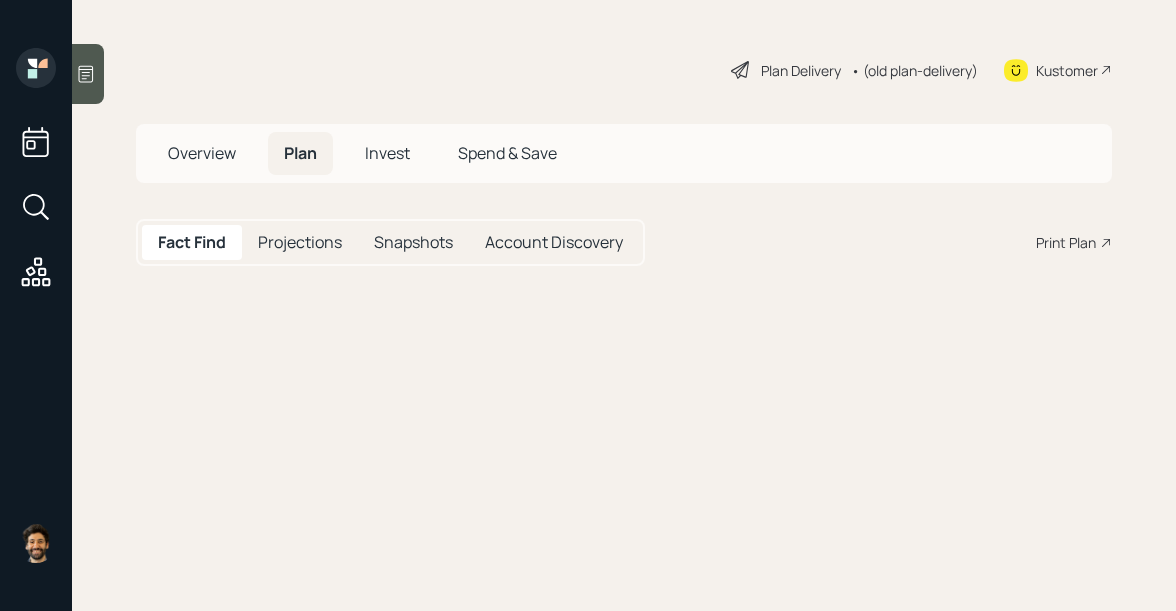 scroll, scrollTop: 0, scrollLeft: 0, axis: both 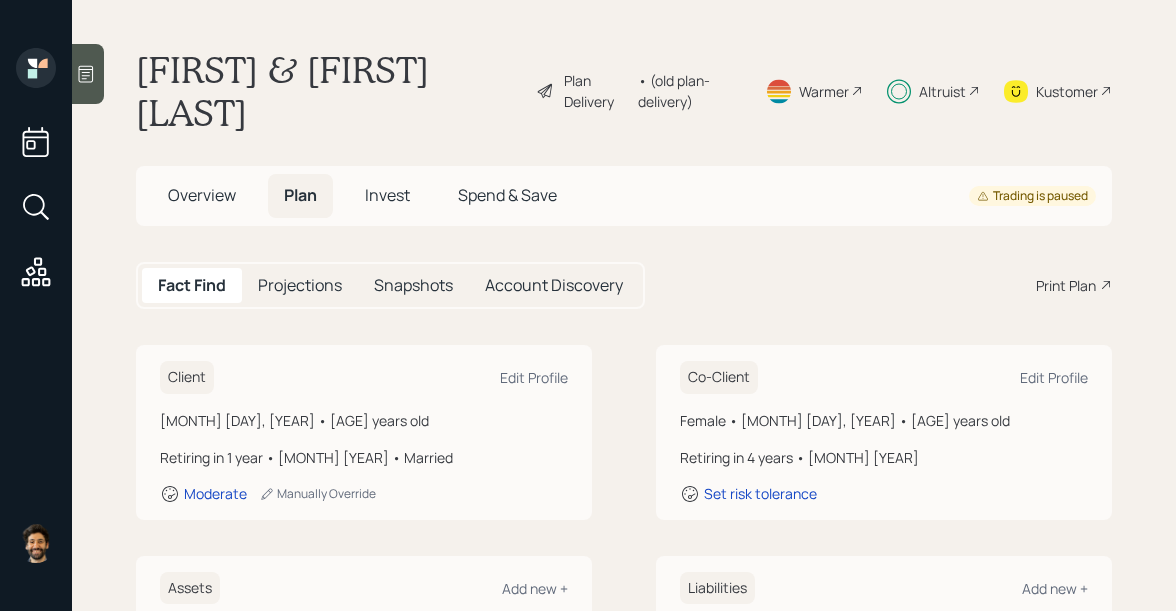 click on "Invest" at bounding box center [387, 195] 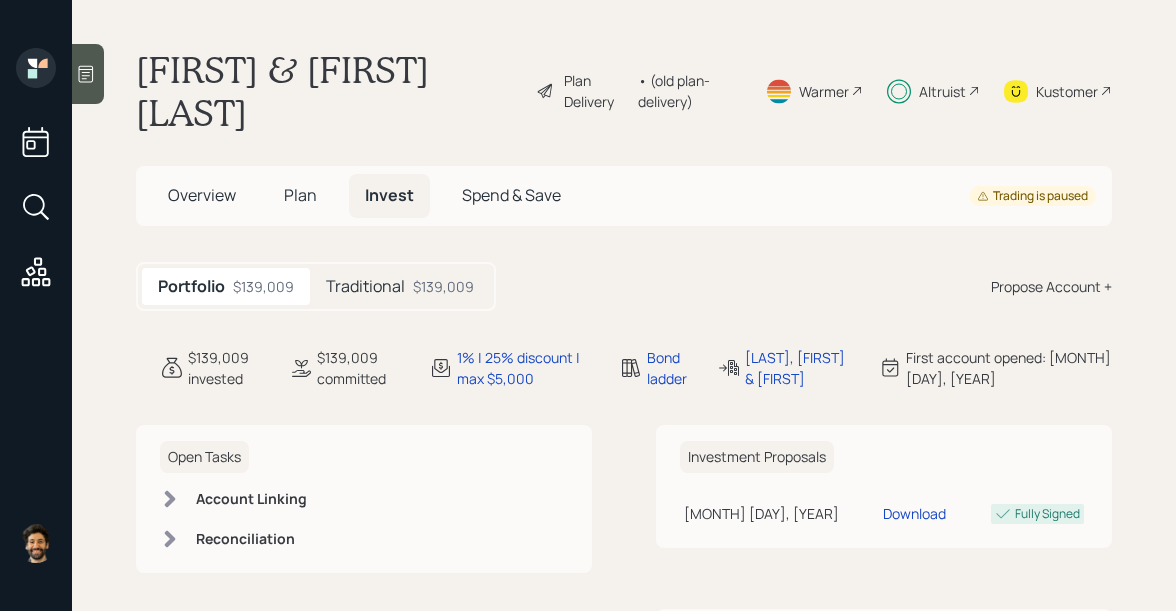 click on "Traditional" at bounding box center (365, 286) 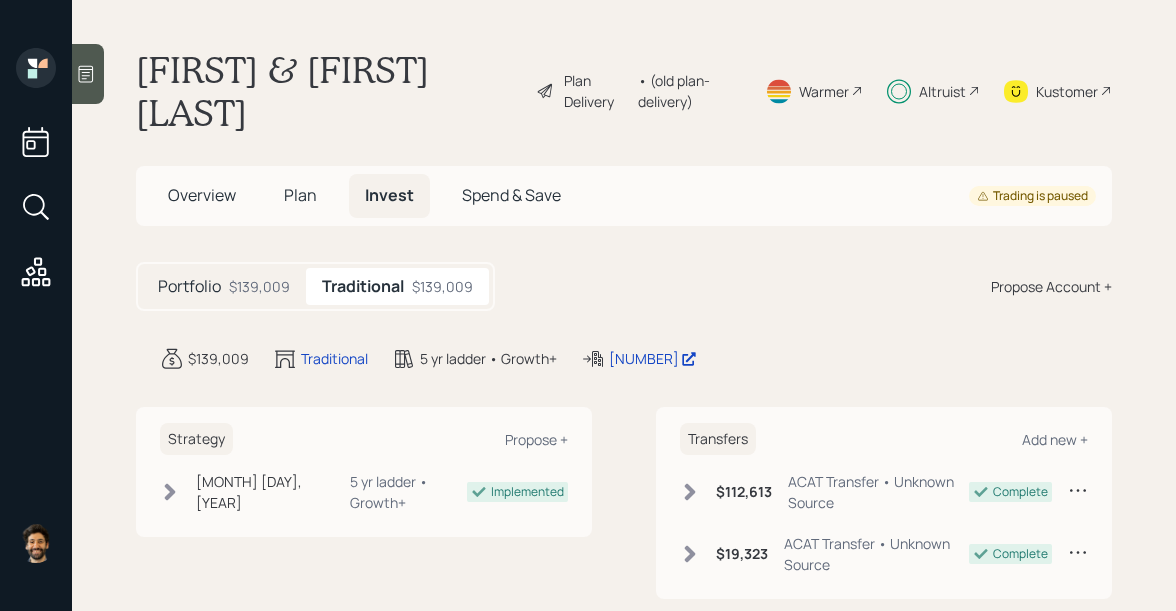 click on "Portfolio $[AMOUNT] Traditional $[AMOUNT]" at bounding box center (315, 286) 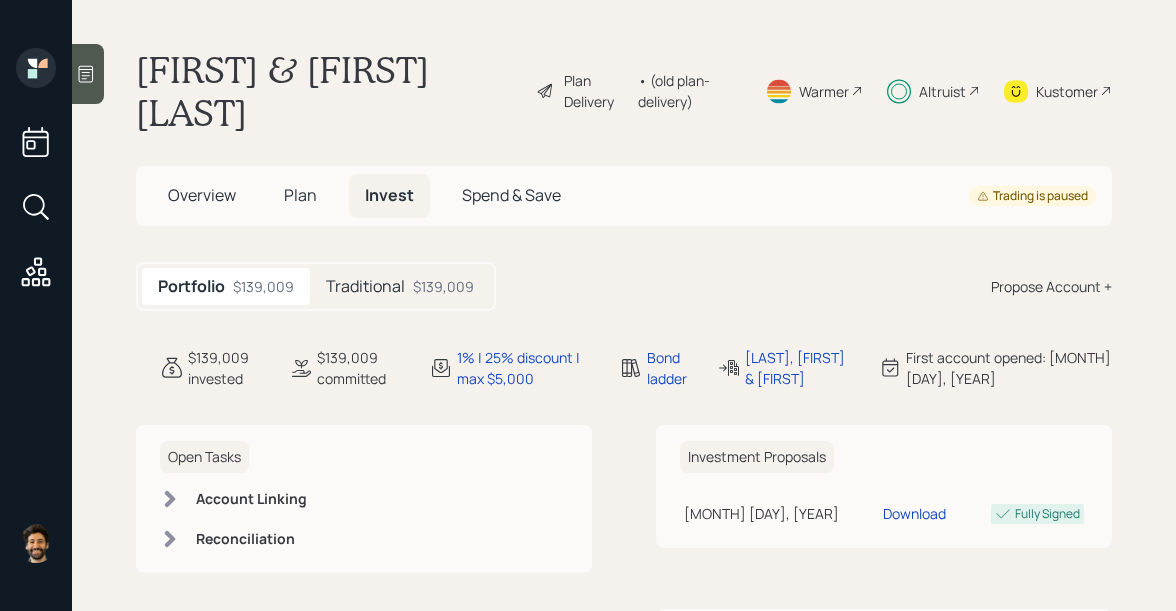 click on "Traditional" at bounding box center (365, 286) 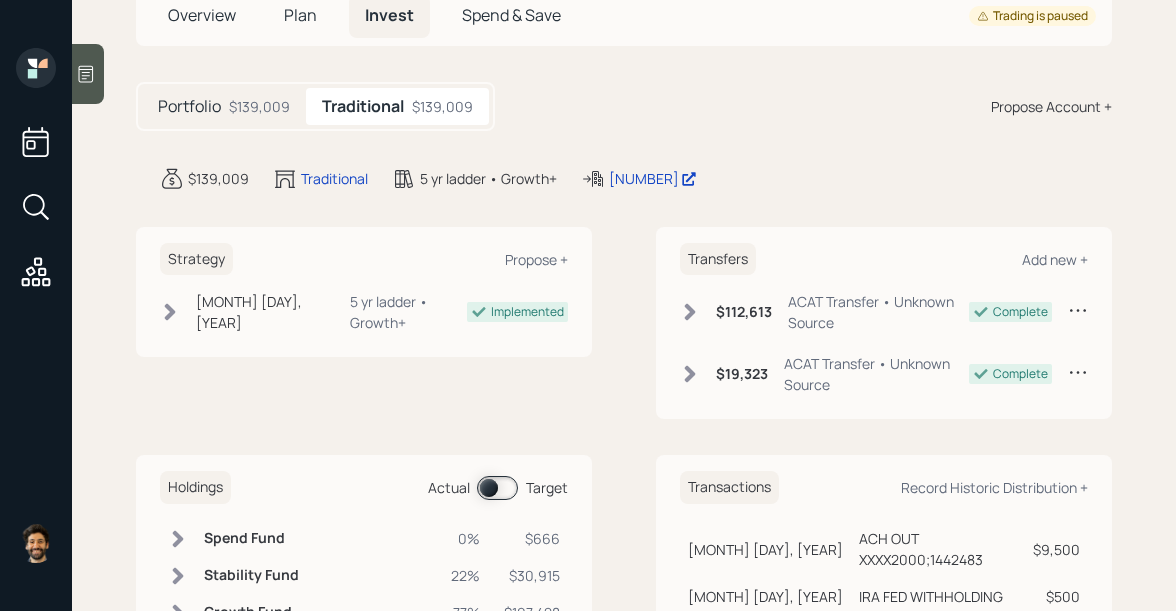 scroll, scrollTop: 272, scrollLeft: 0, axis: vertical 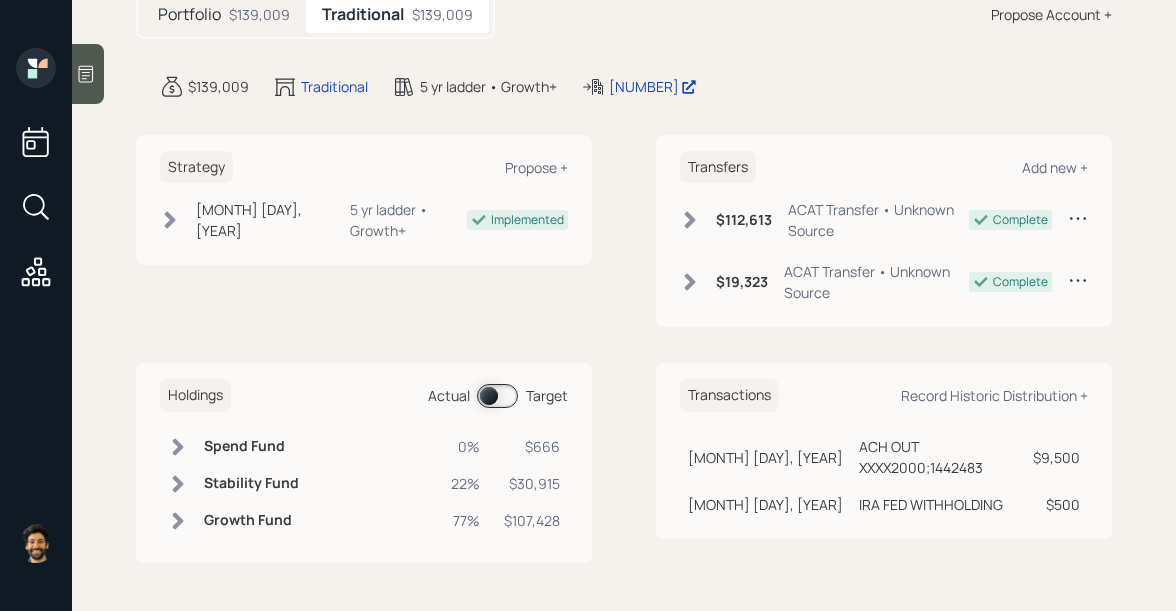 click at bounding box center [497, 396] 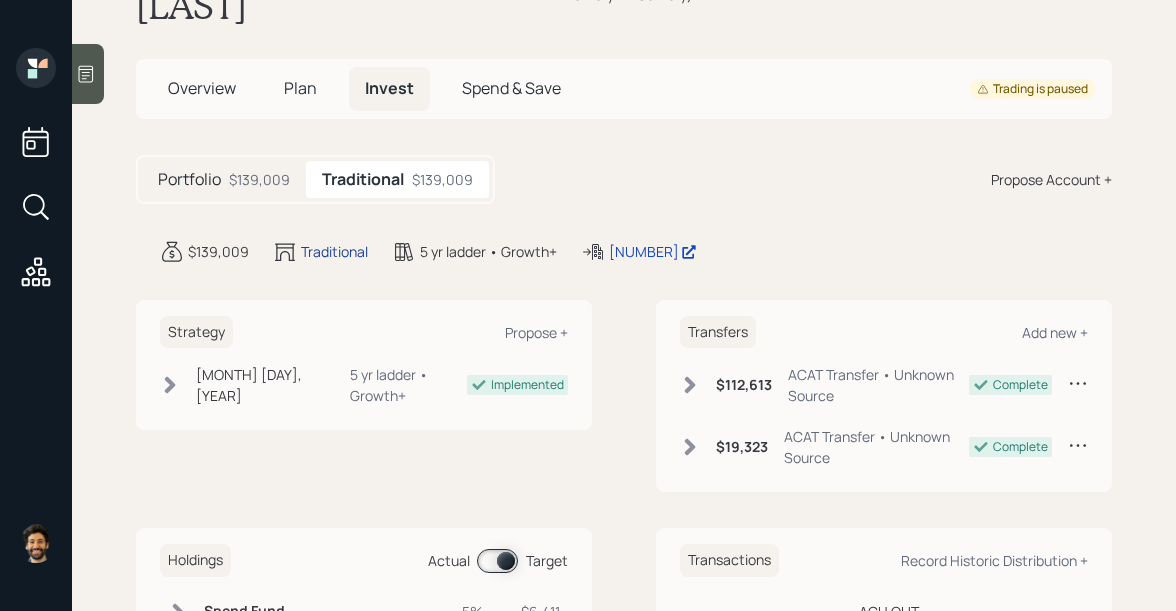scroll, scrollTop: 56, scrollLeft: 0, axis: vertical 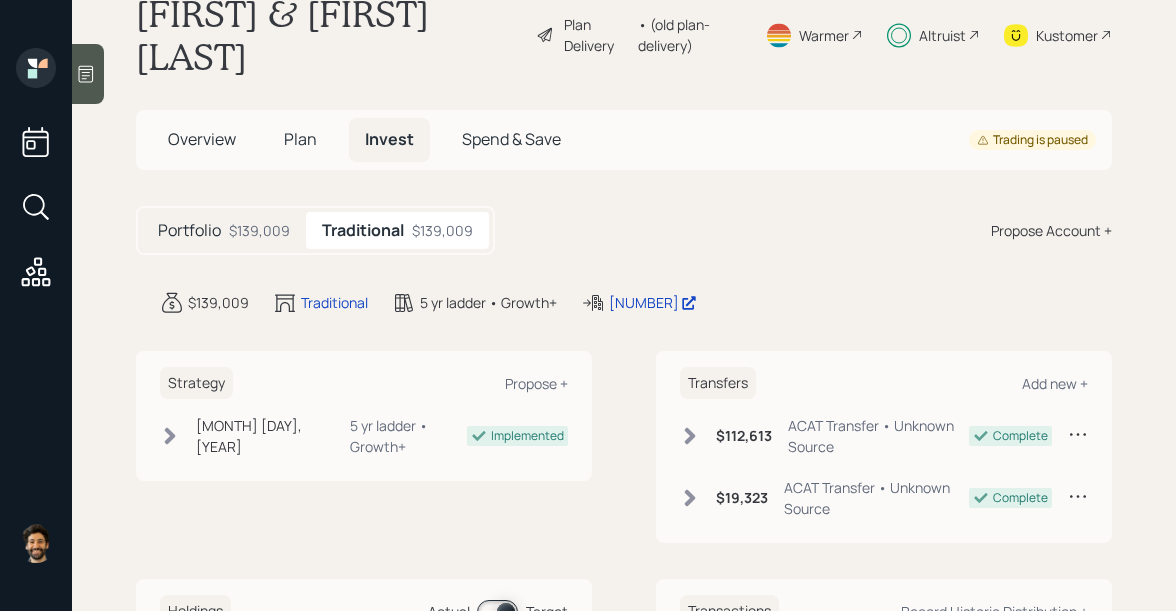 click on "Plan" at bounding box center [300, 139] 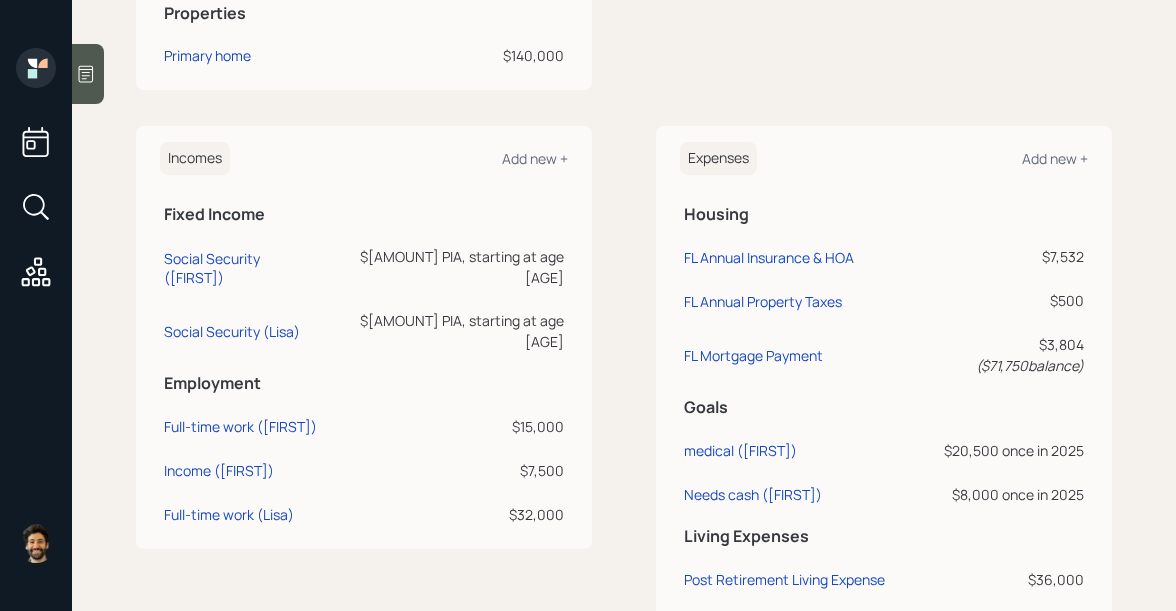 scroll, scrollTop: 0, scrollLeft: 0, axis: both 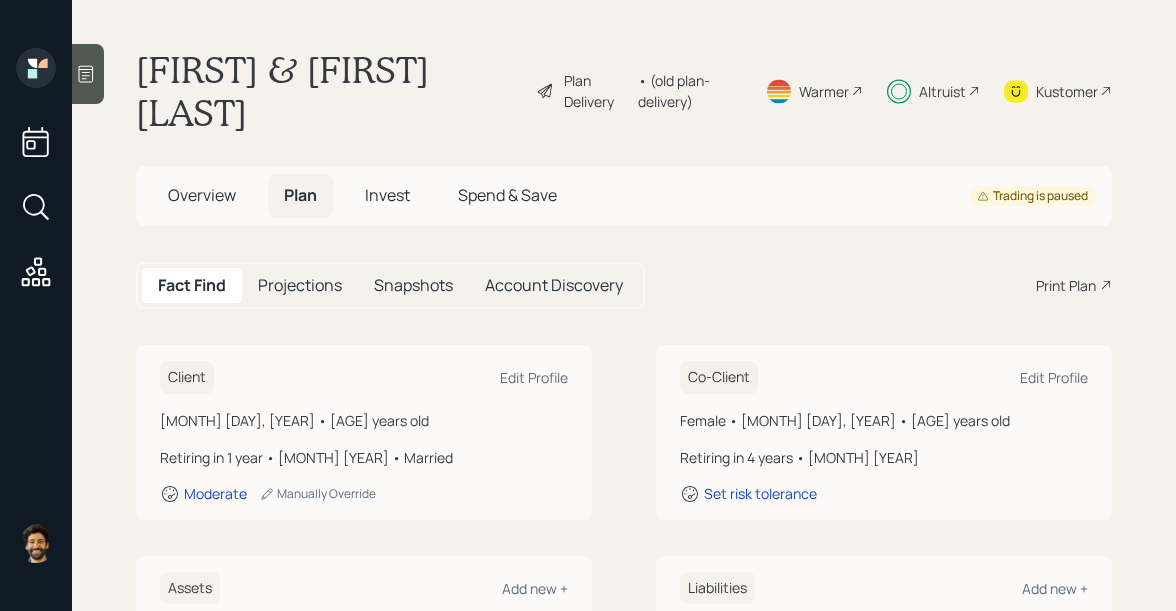 click on "Invest" at bounding box center [387, 195] 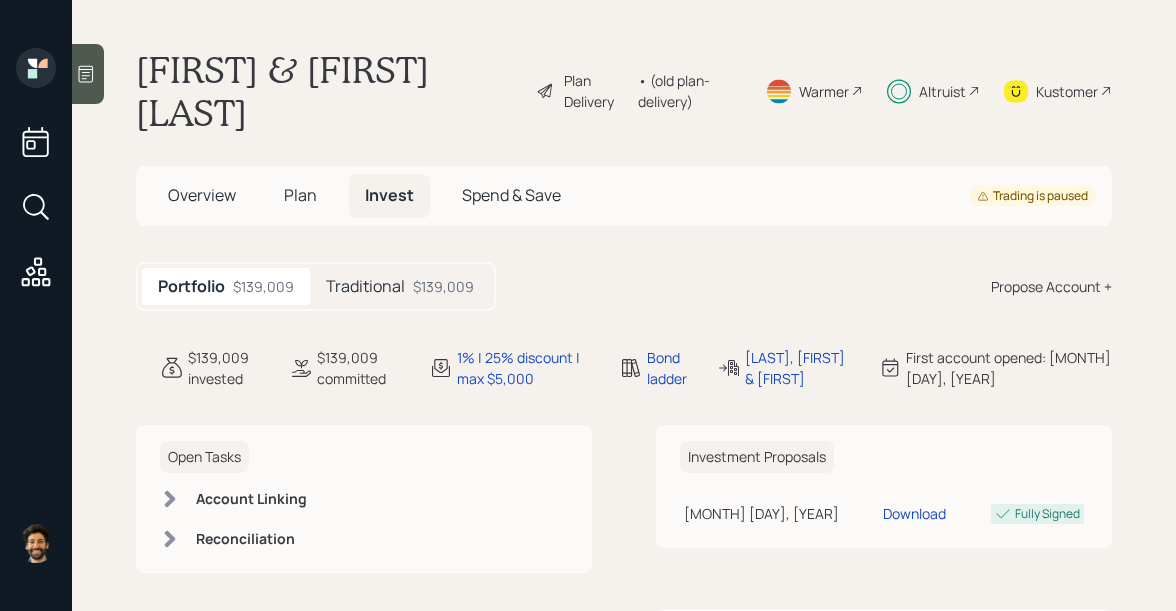 click on "Traditional $[AMOUNT]" at bounding box center [400, 286] 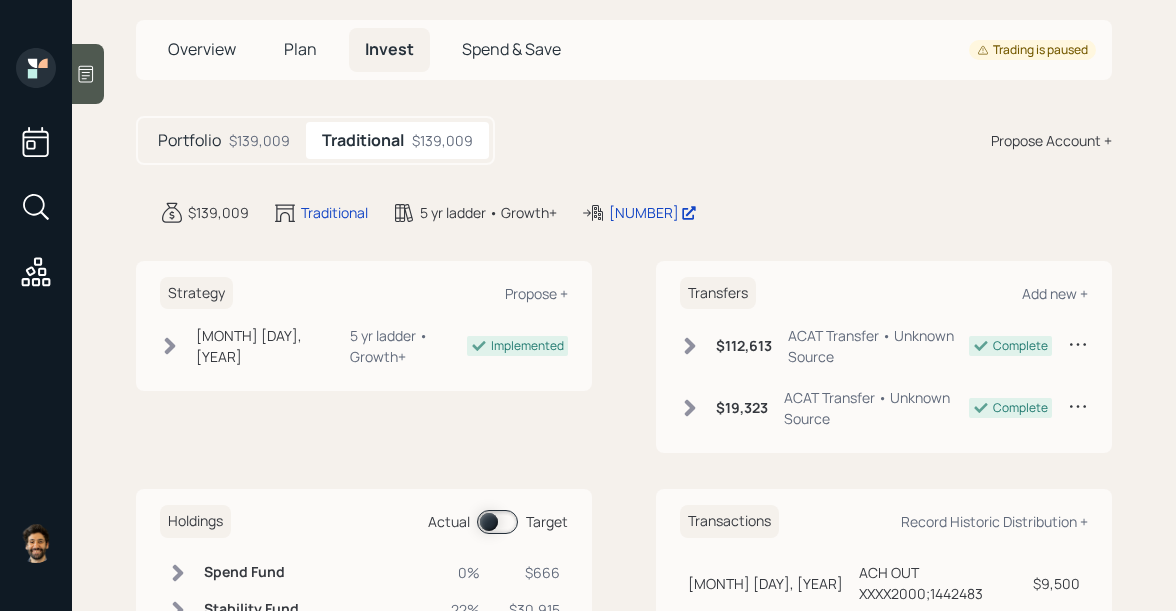 scroll, scrollTop: 117, scrollLeft: 0, axis: vertical 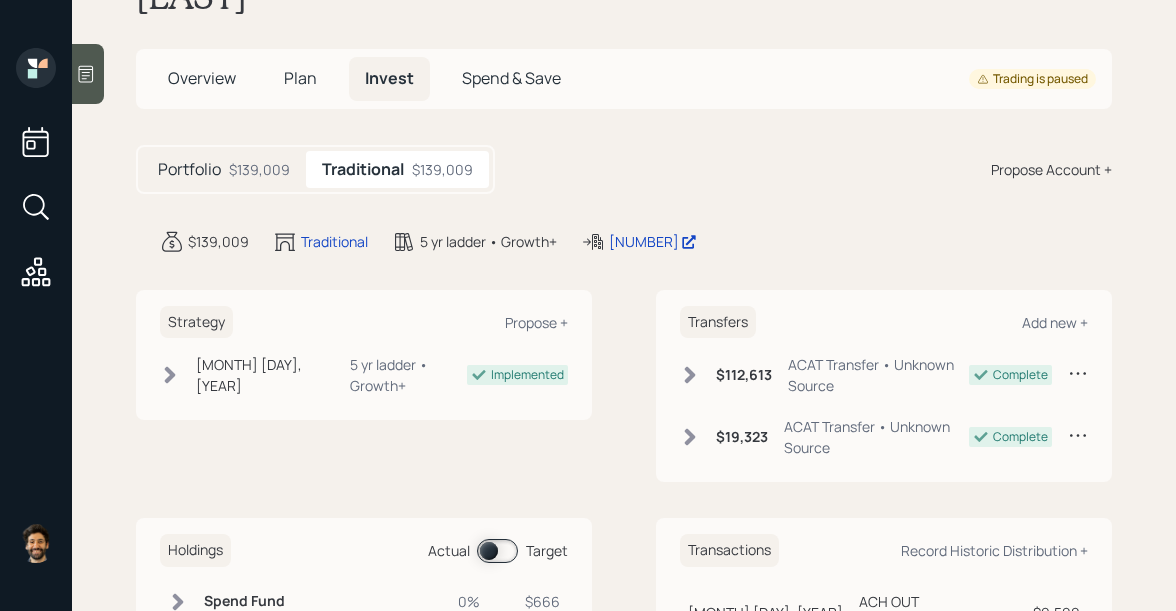 click on "$139,009" at bounding box center (259, 169) 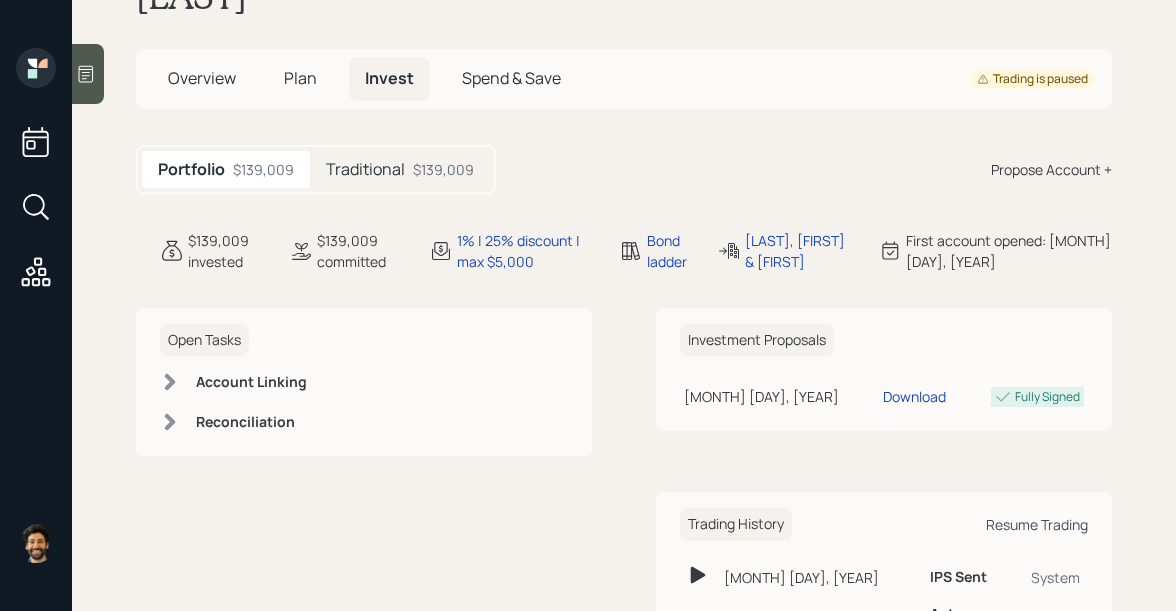click on "Resume Trading" at bounding box center (1037, 524) 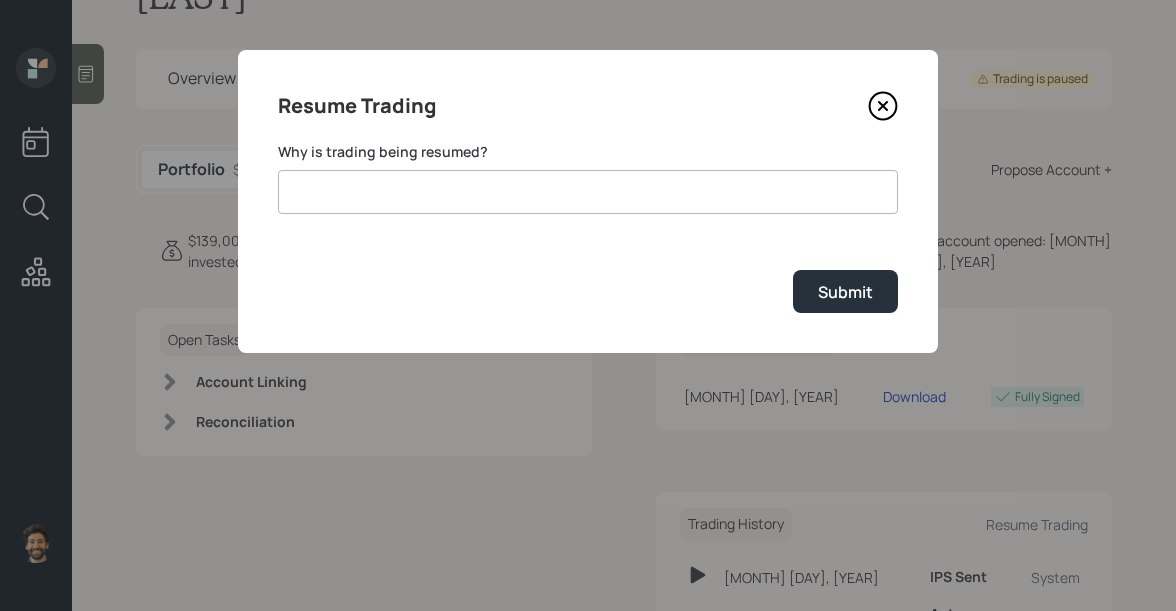click at bounding box center [588, 192] 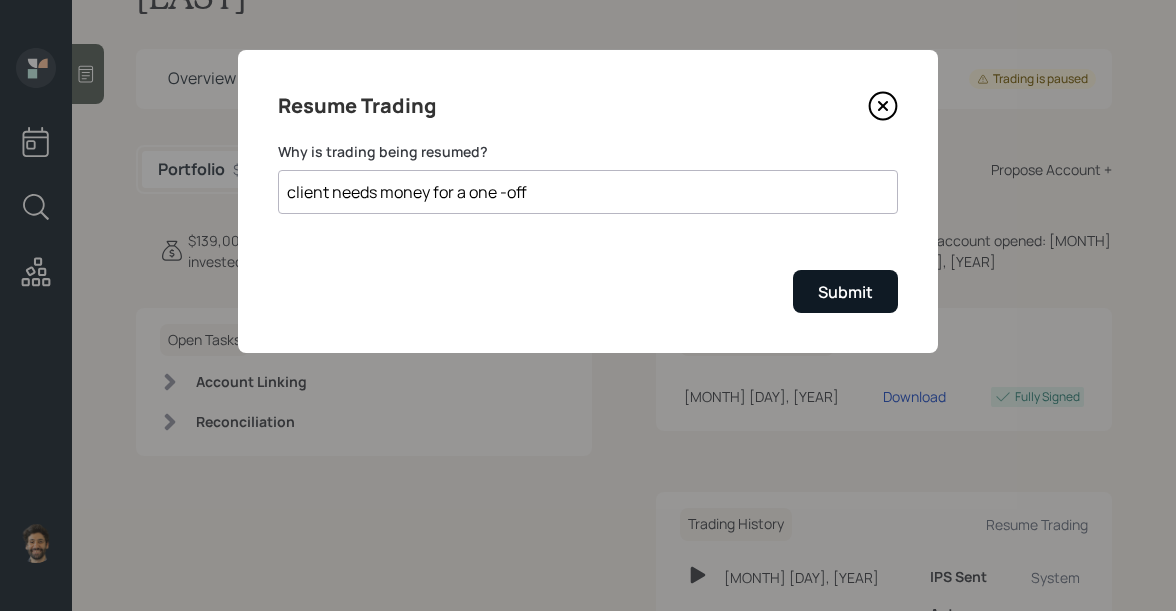 type on "client needs money for a one -off" 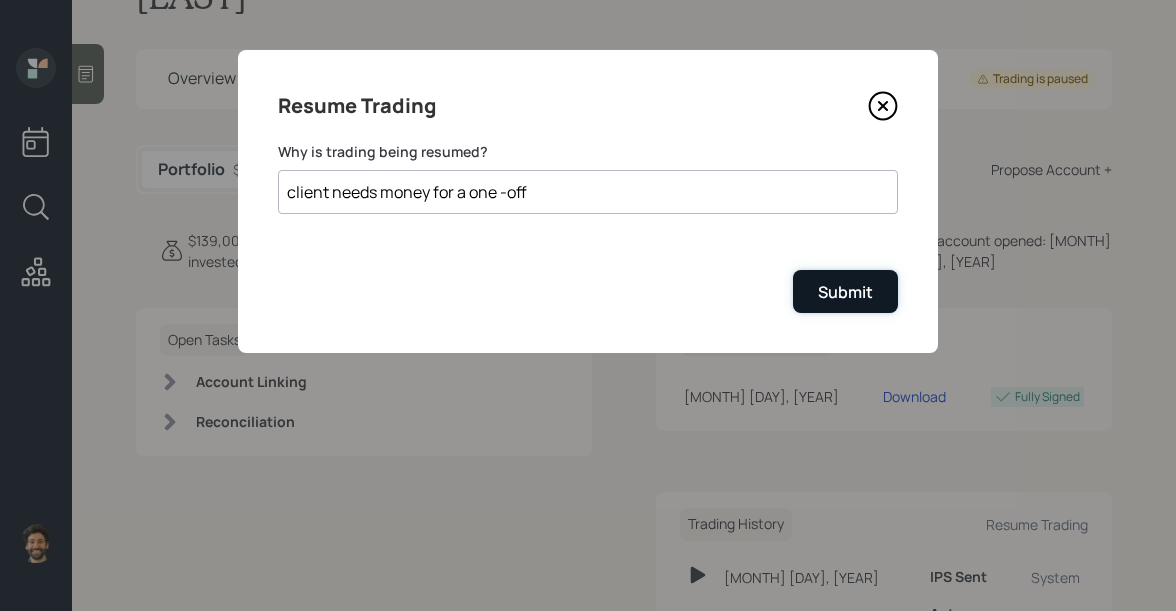 click on "Submit" at bounding box center (845, 291) 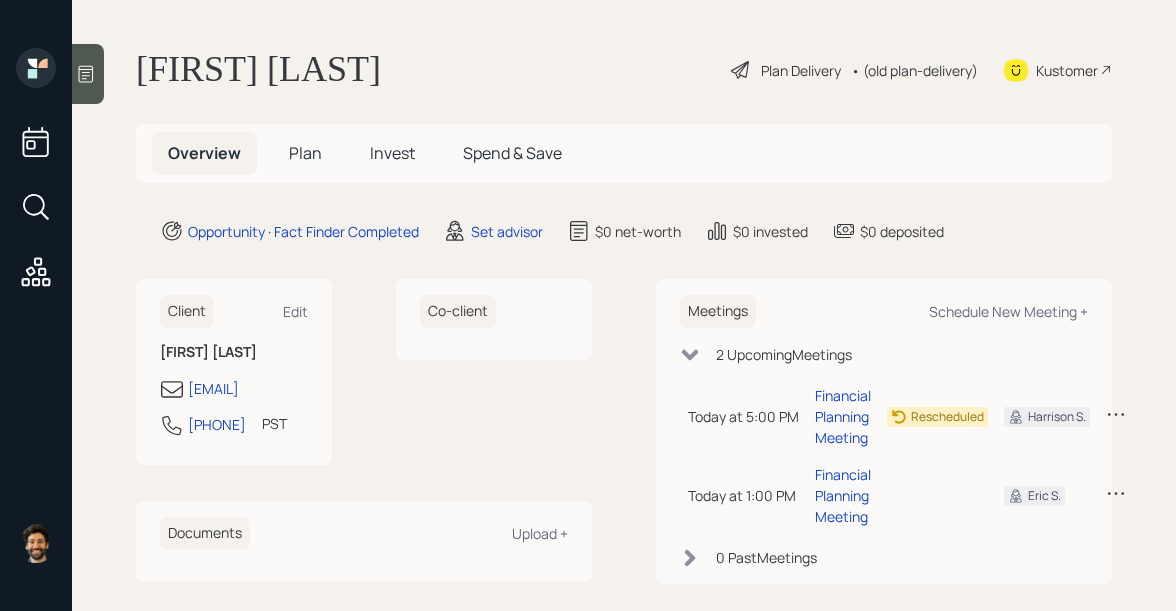 scroll, scrollTop: 0, scrollLeft: 0, axis: both 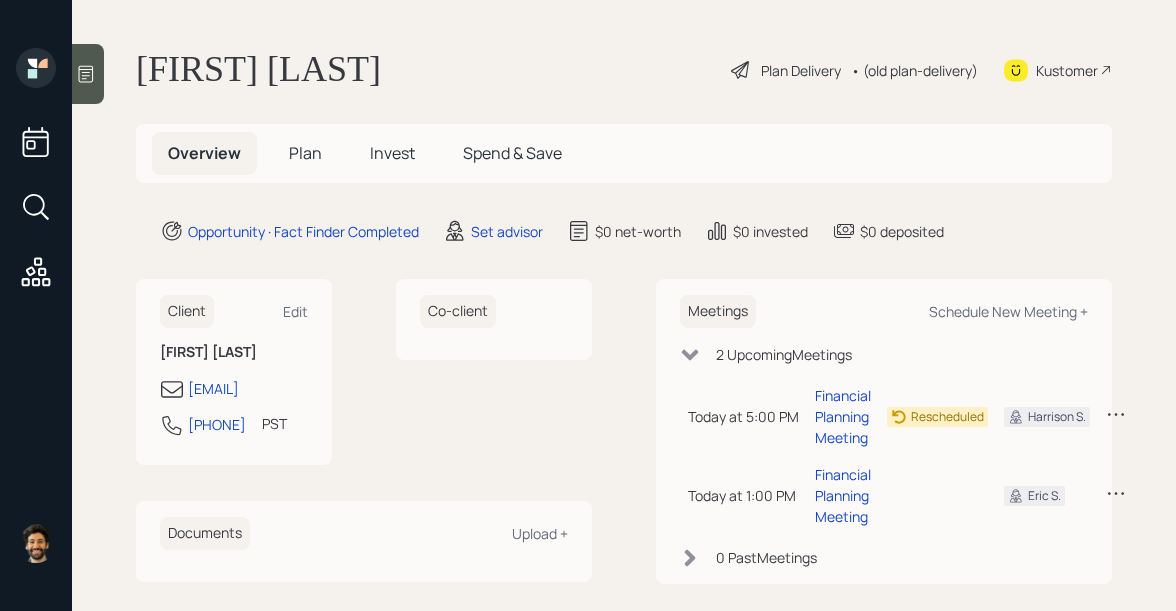 click on "Plan" at bounding box center [305, 153] 